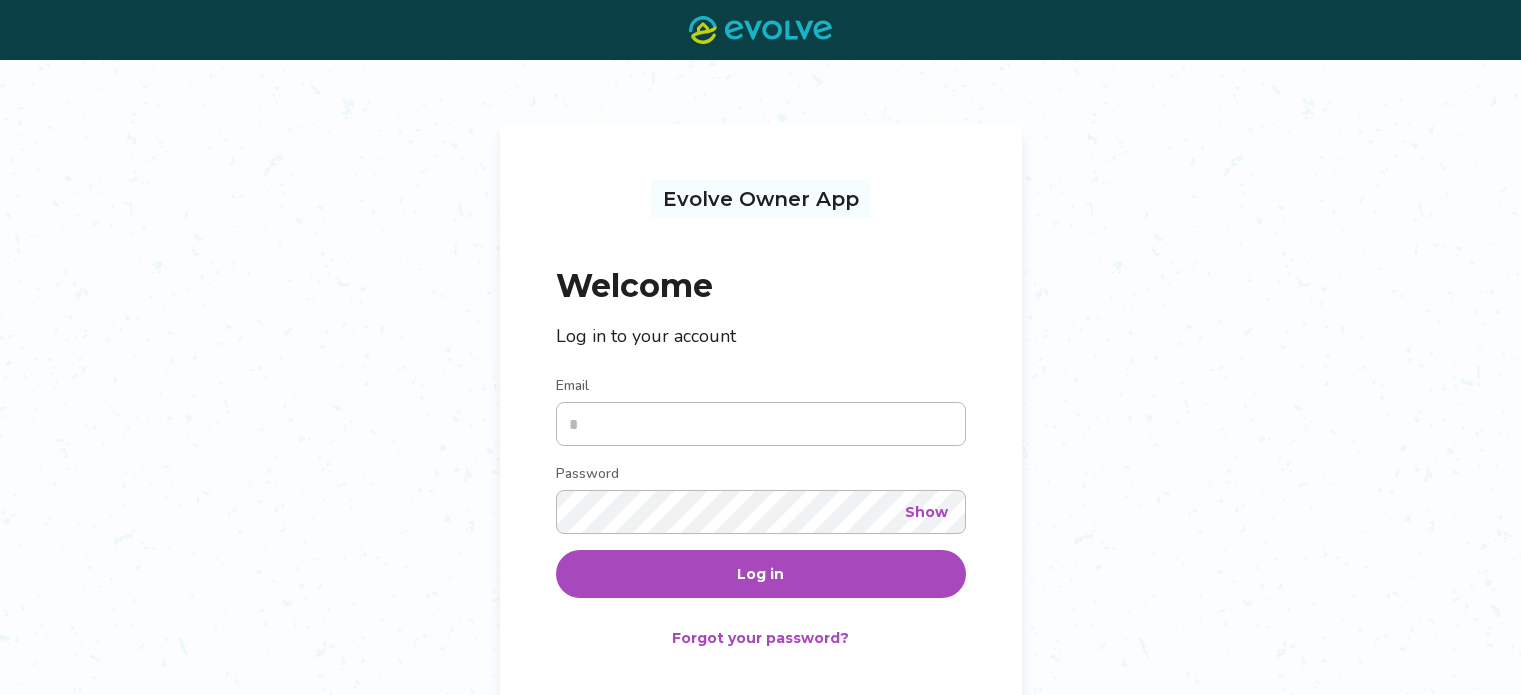 scroll, scrollTop: 0, scrollLeft: 0, axis: both 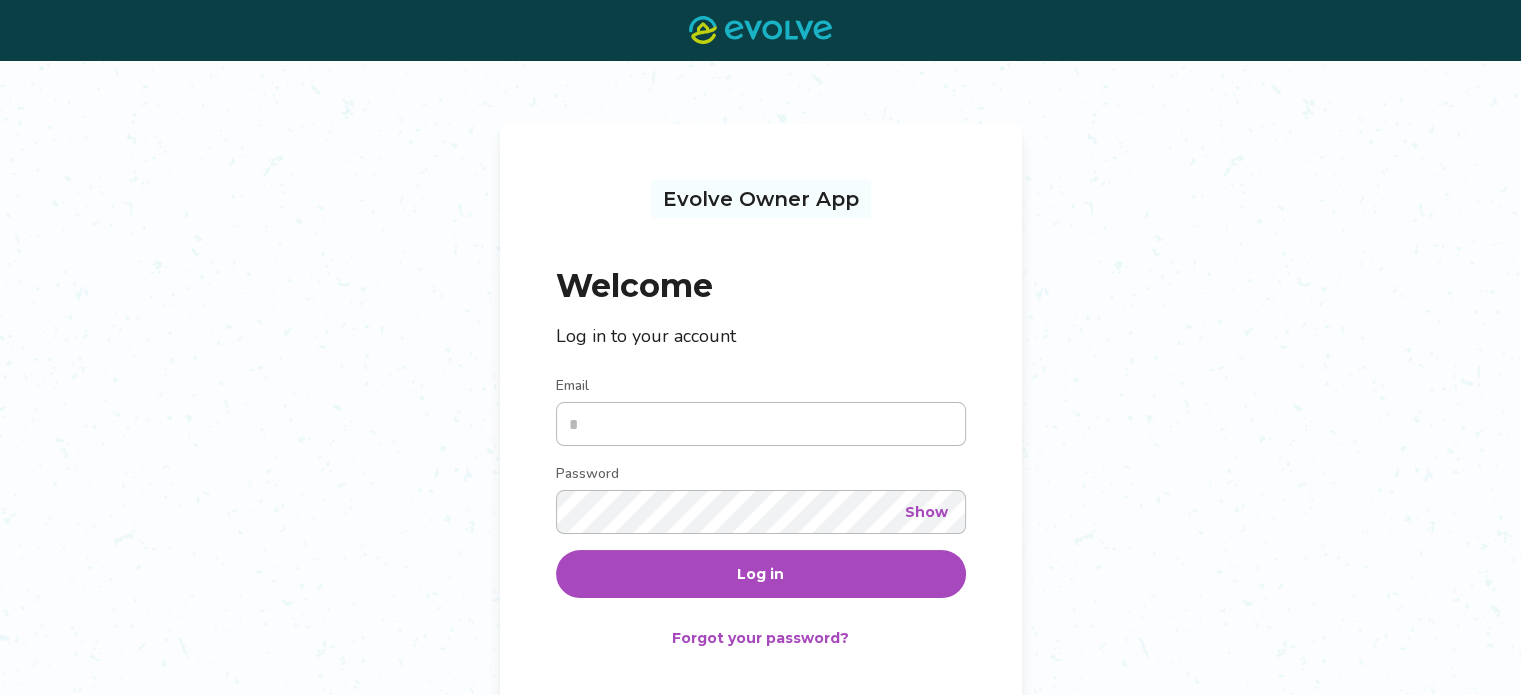type on "**********" 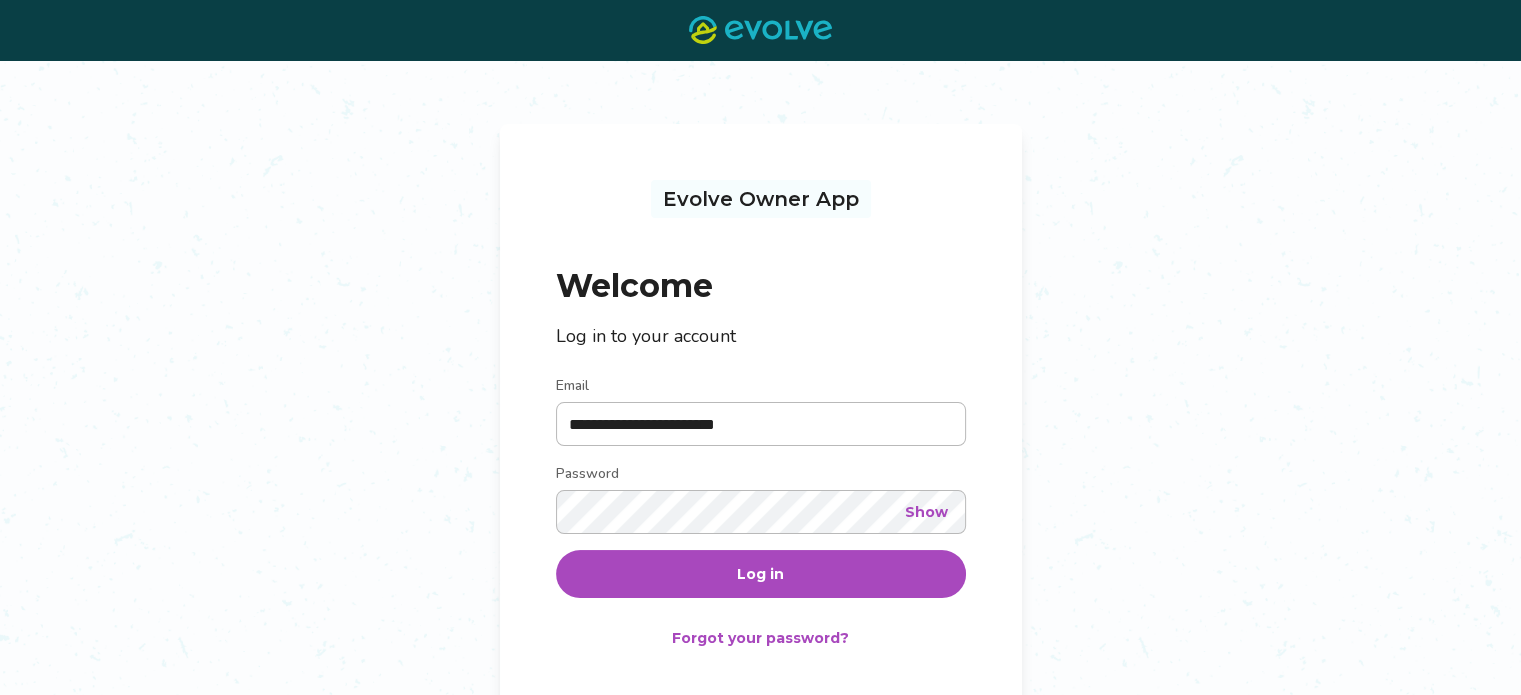 click on "Log in" at bounding box center (760, 574) 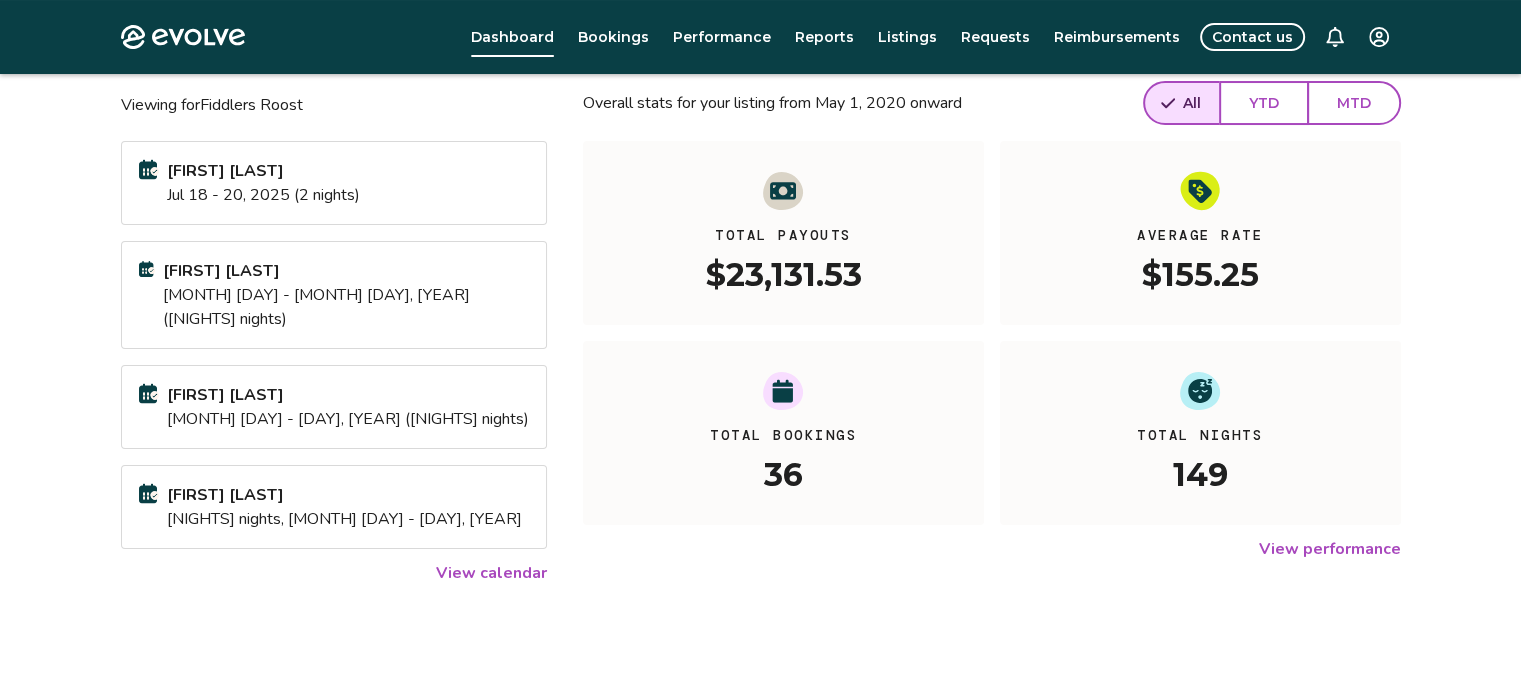 scroll, scrollTop: 139, scrollLeft: 0, axis: vertical 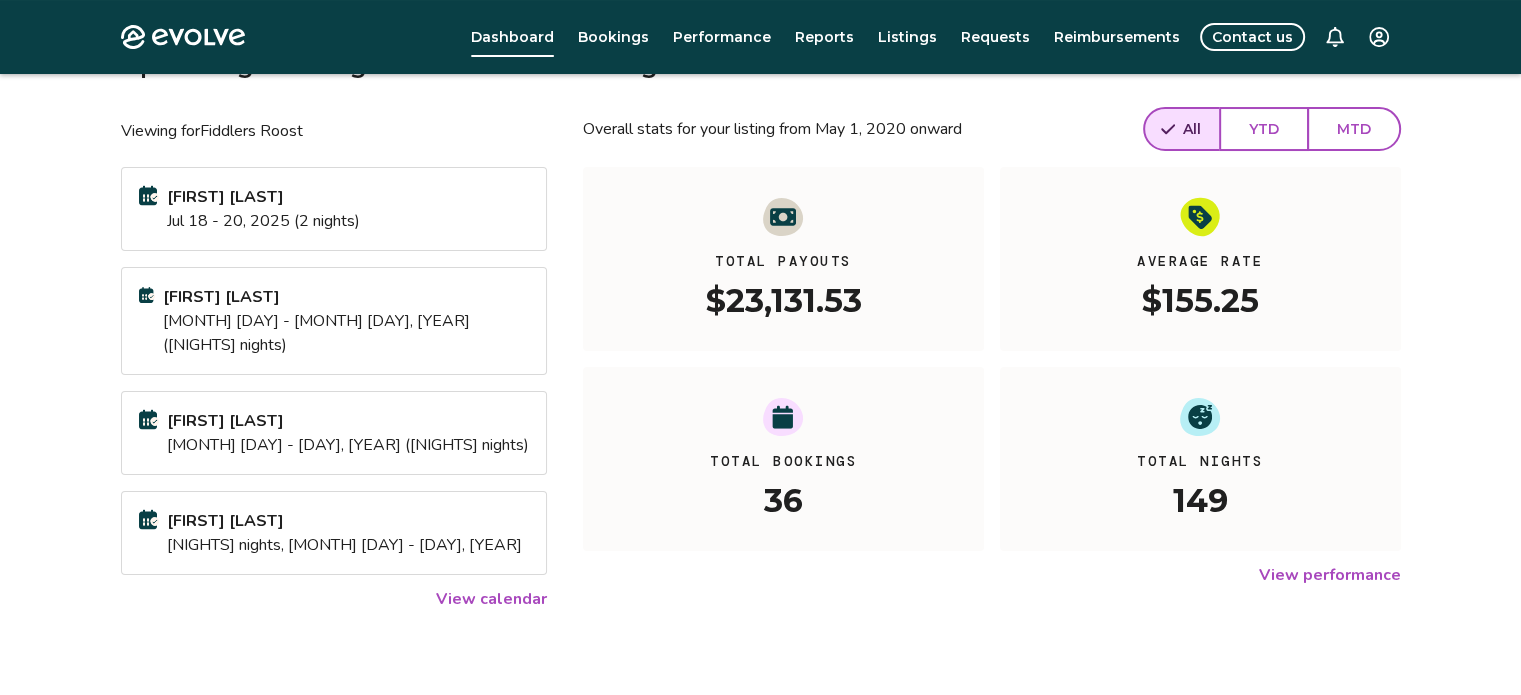 click on "View calendar" at bounding box center (491, 599) 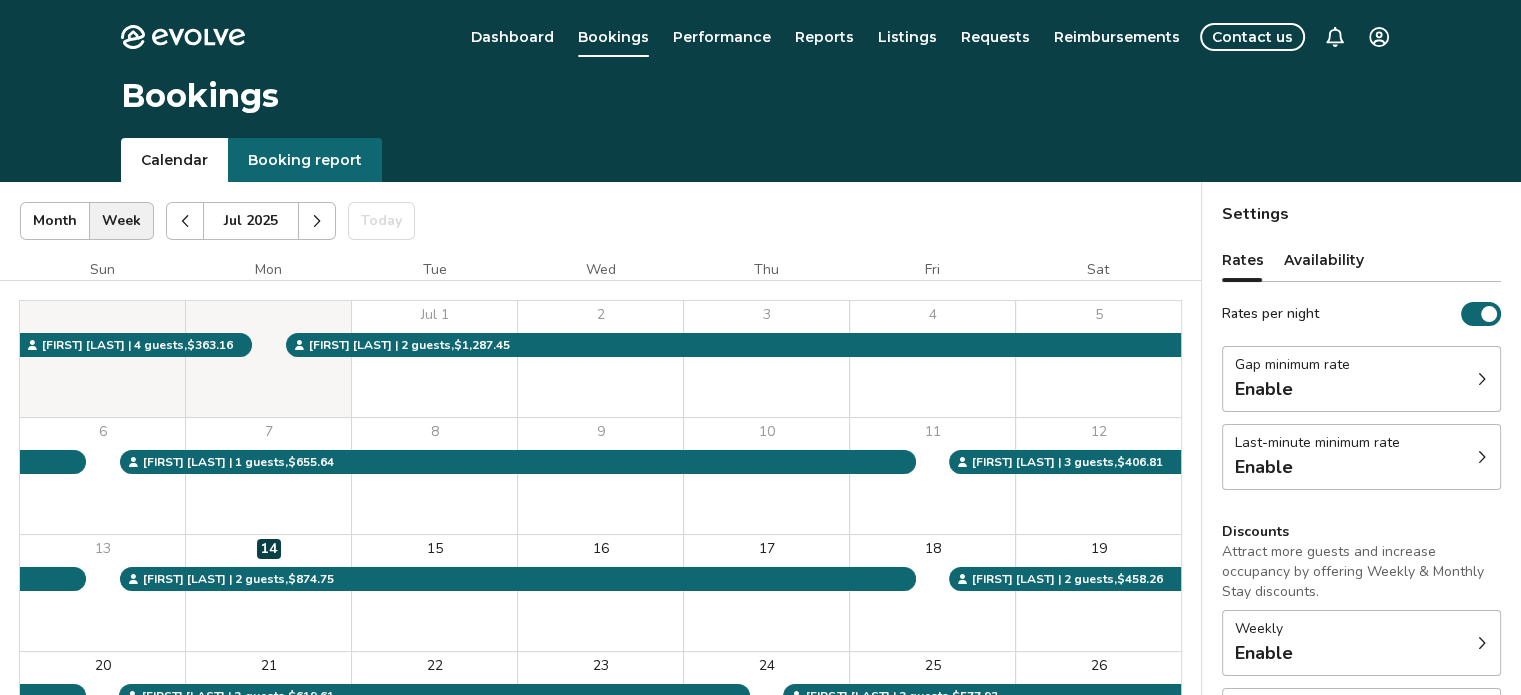 click 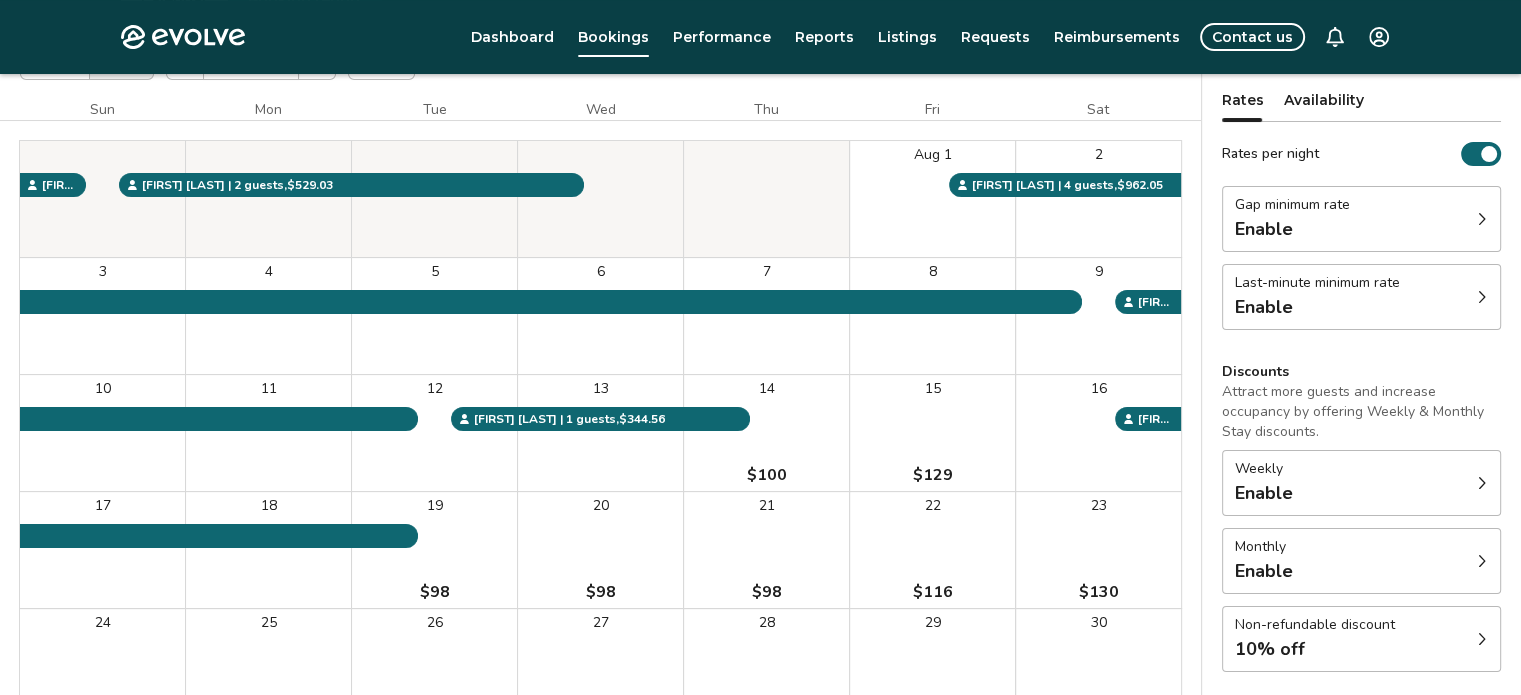 scroll, scrollTop: 0, scrollLeft: 0, axis: both 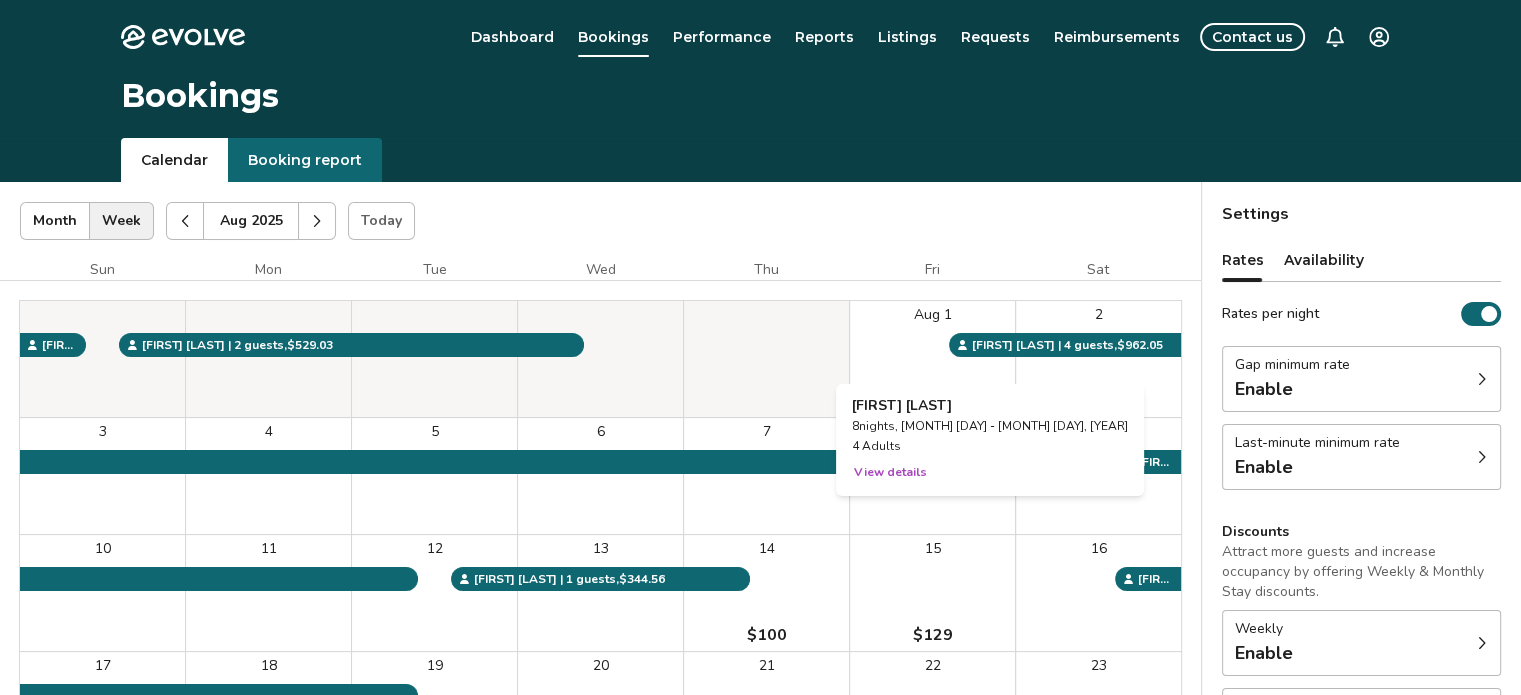 click on "Aug 1" at bounding box center [932, 359] 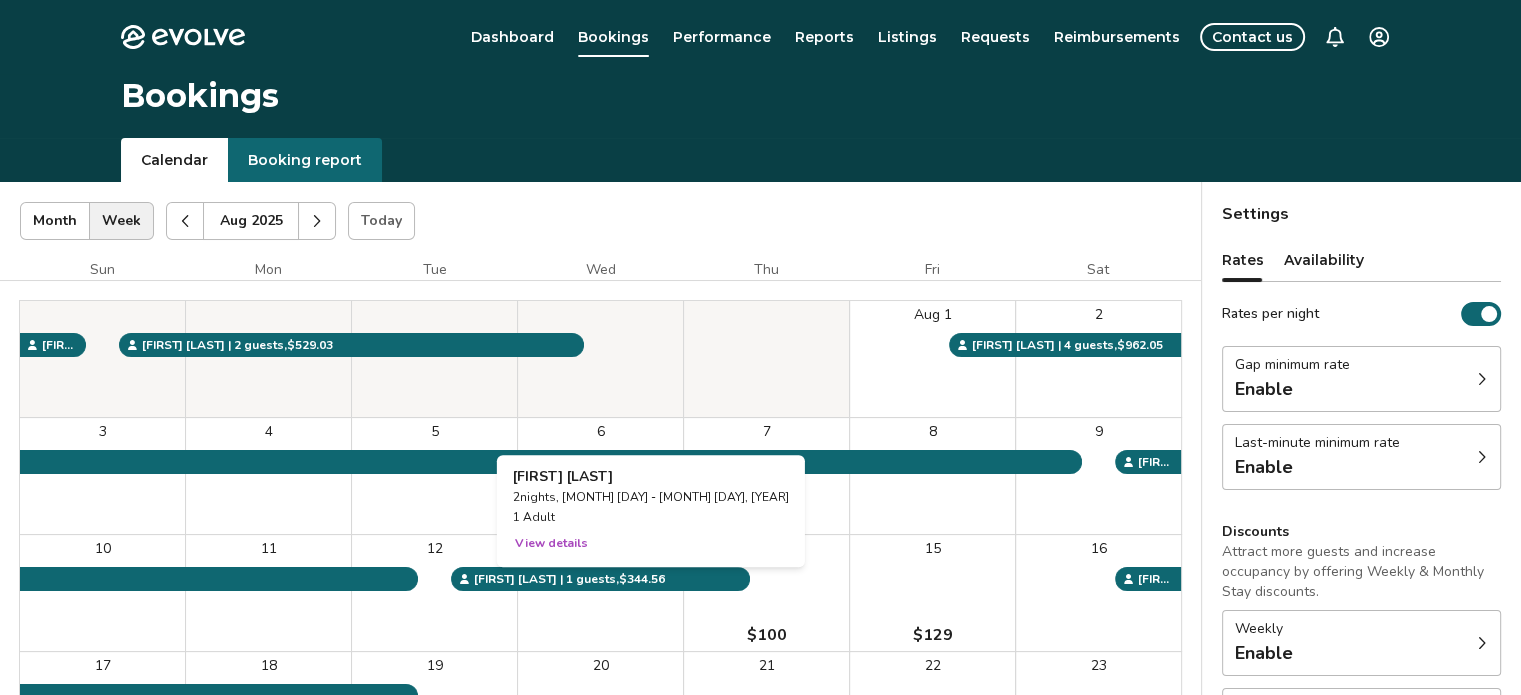 click on "13" at bounding box center [600, 593] 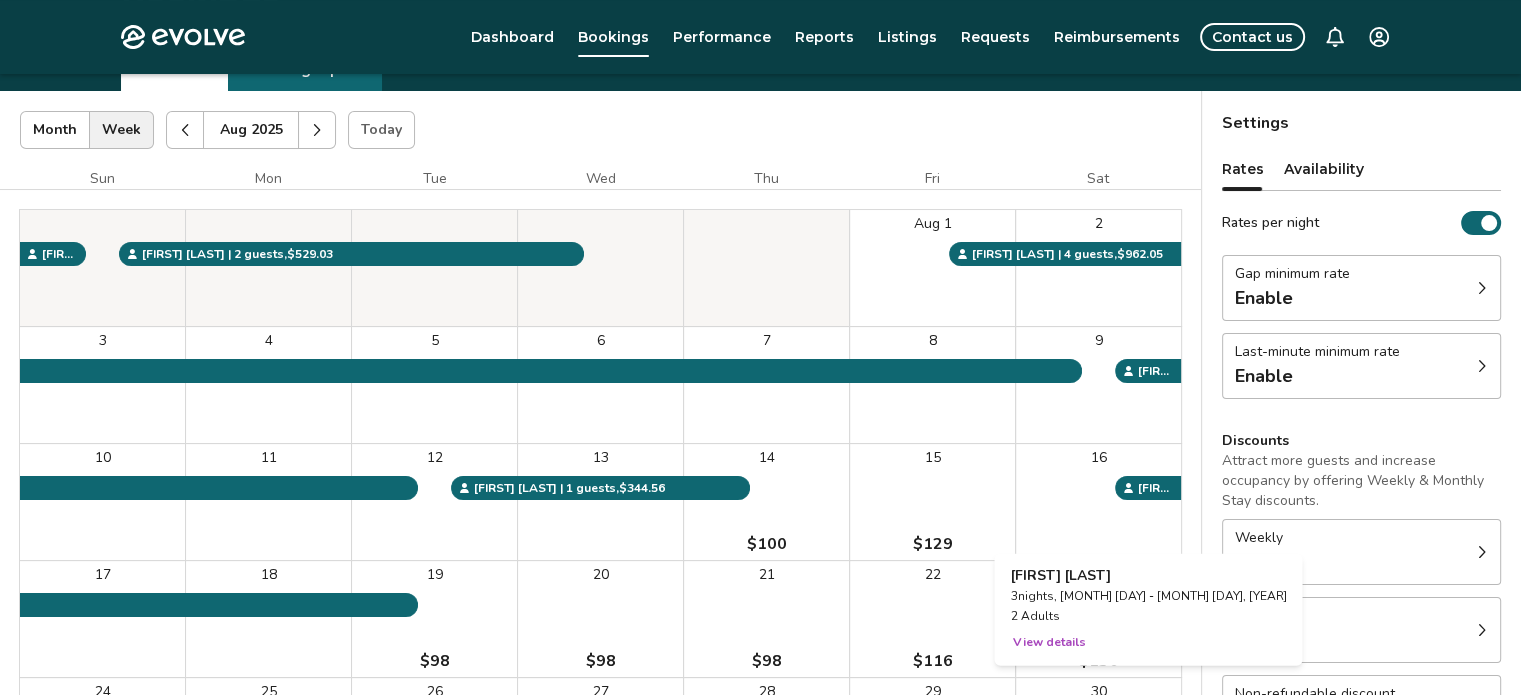 scroll, scrollTop: 200, scrollLeft: 0, axis: vertical 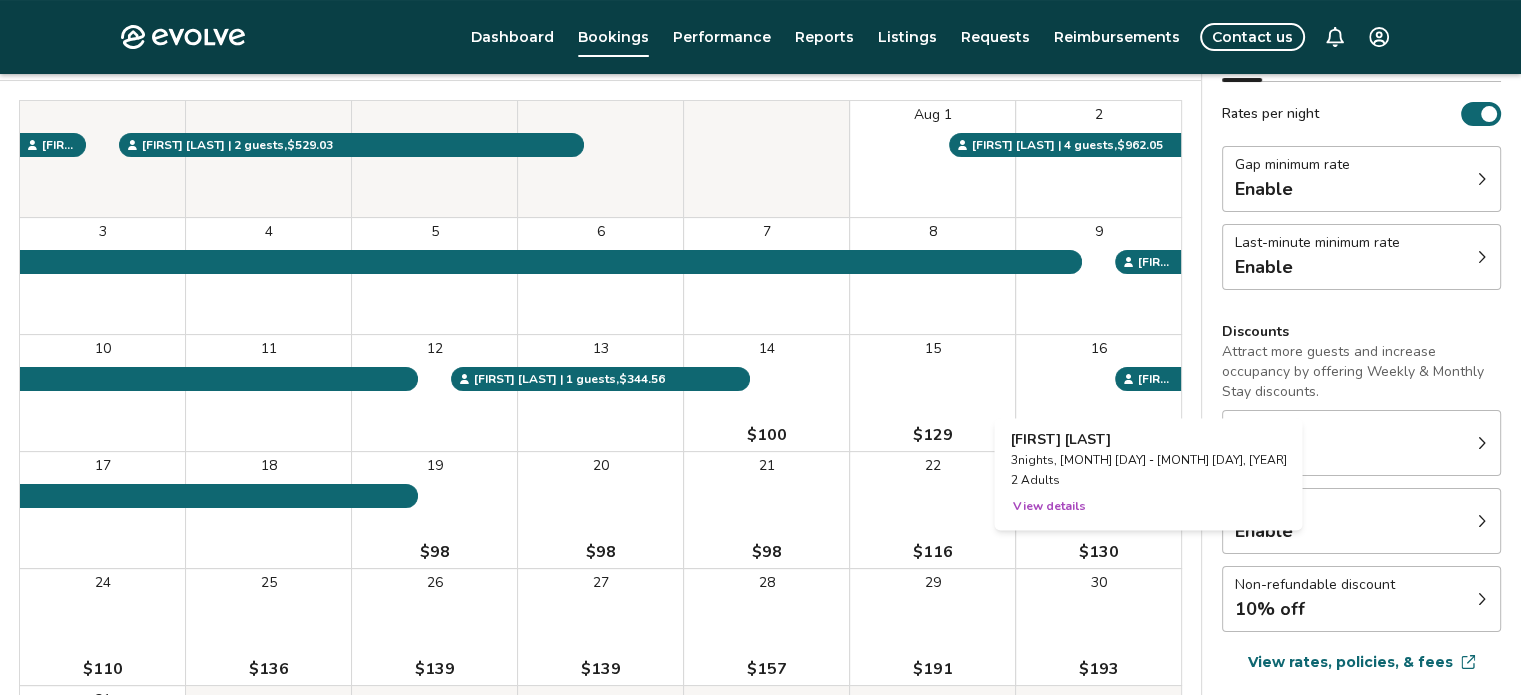 click on "16" at bounding box center [1098, 393] 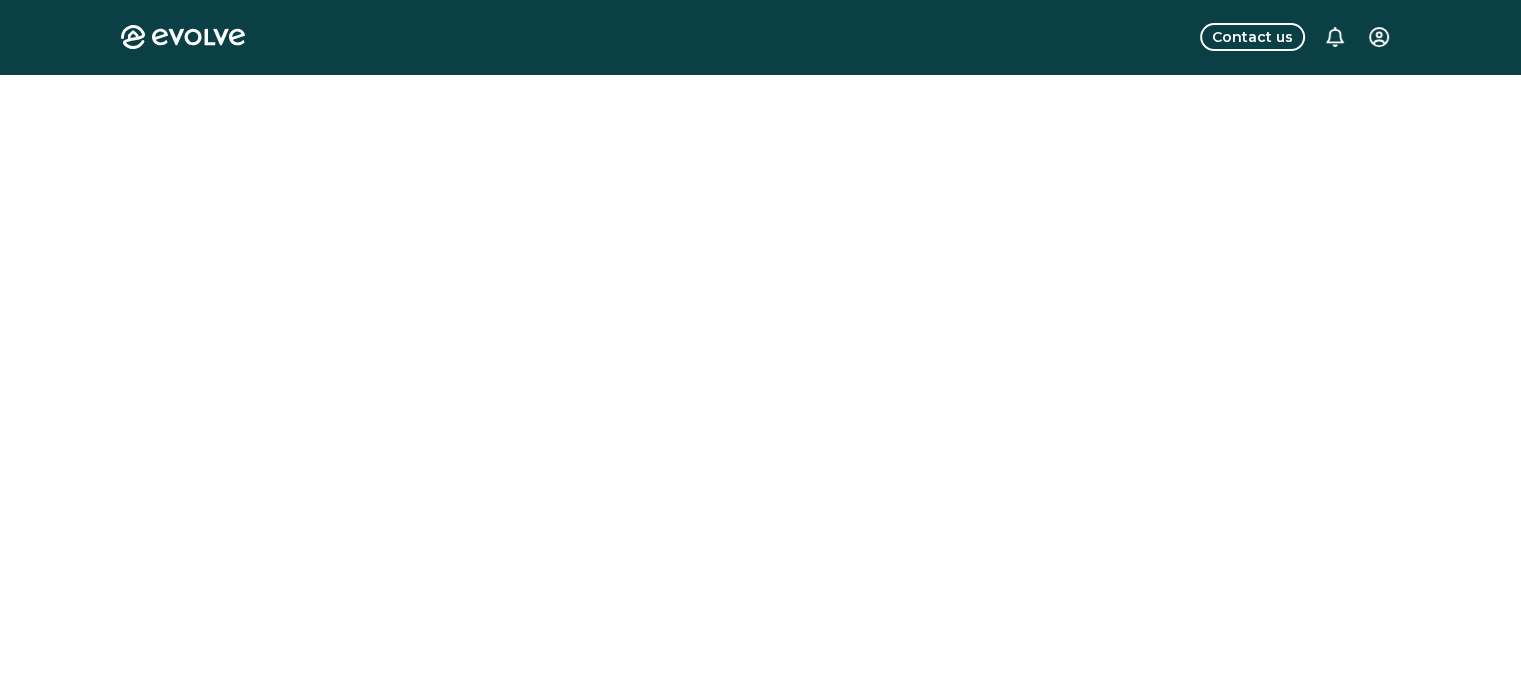 scroll, scrollTop: 0, scrollLeft: 0, axis: both 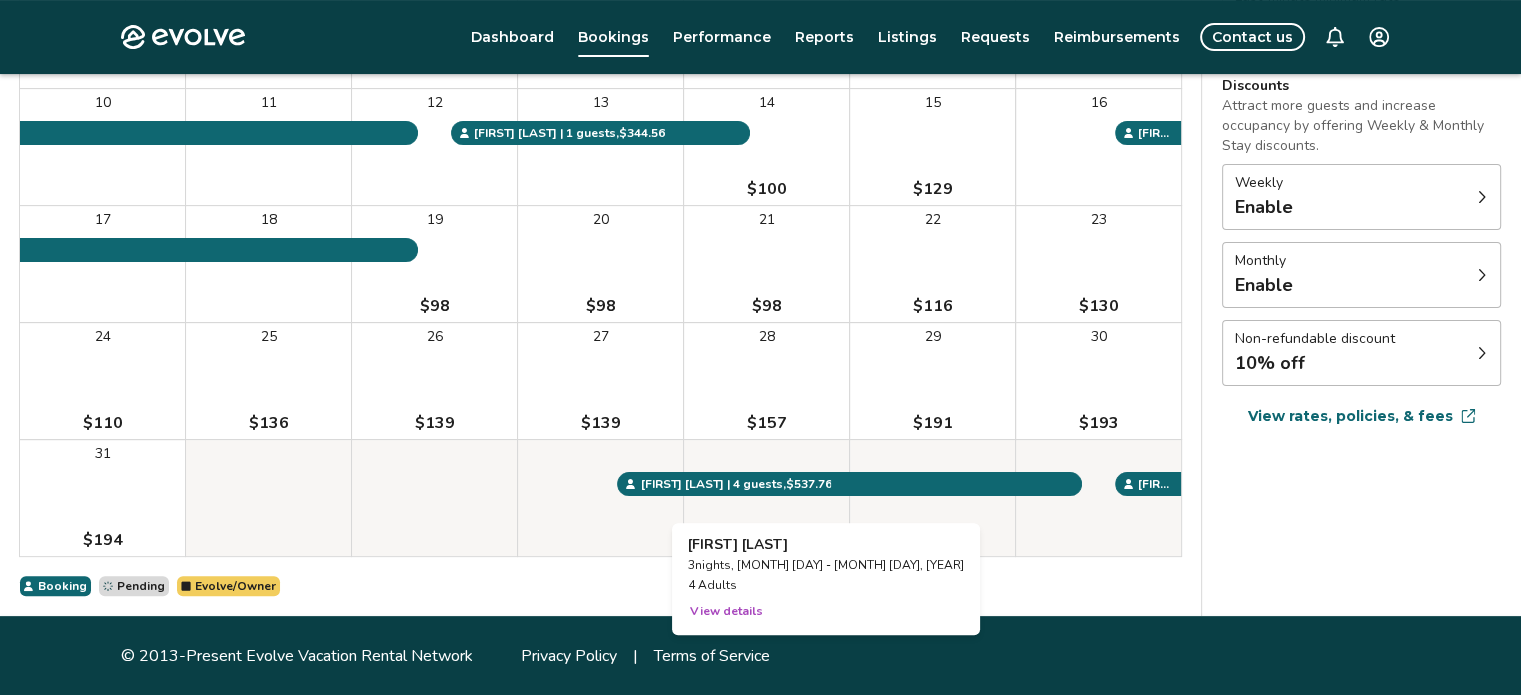 click at bounding box center (766, 498) 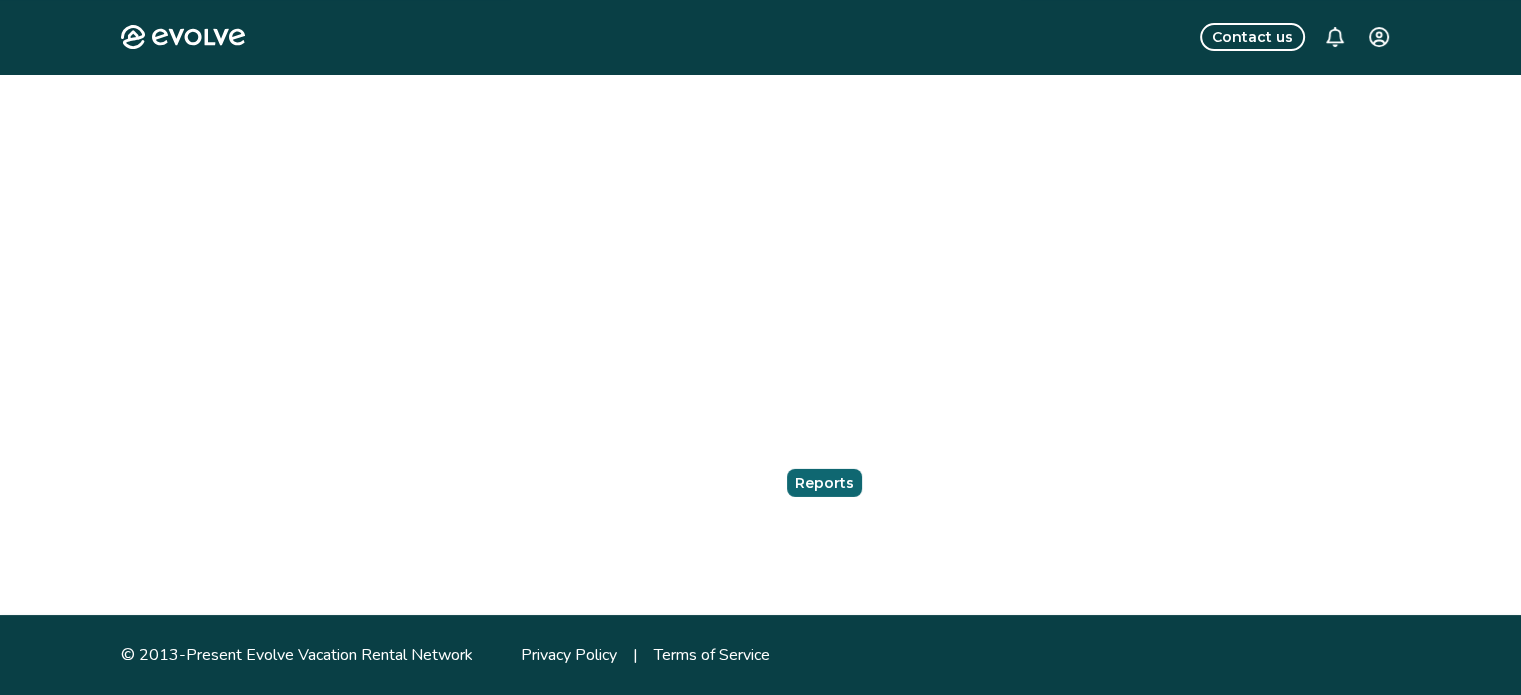 scroll, scrollTop: 0, scrollLeft: 0, axis: both 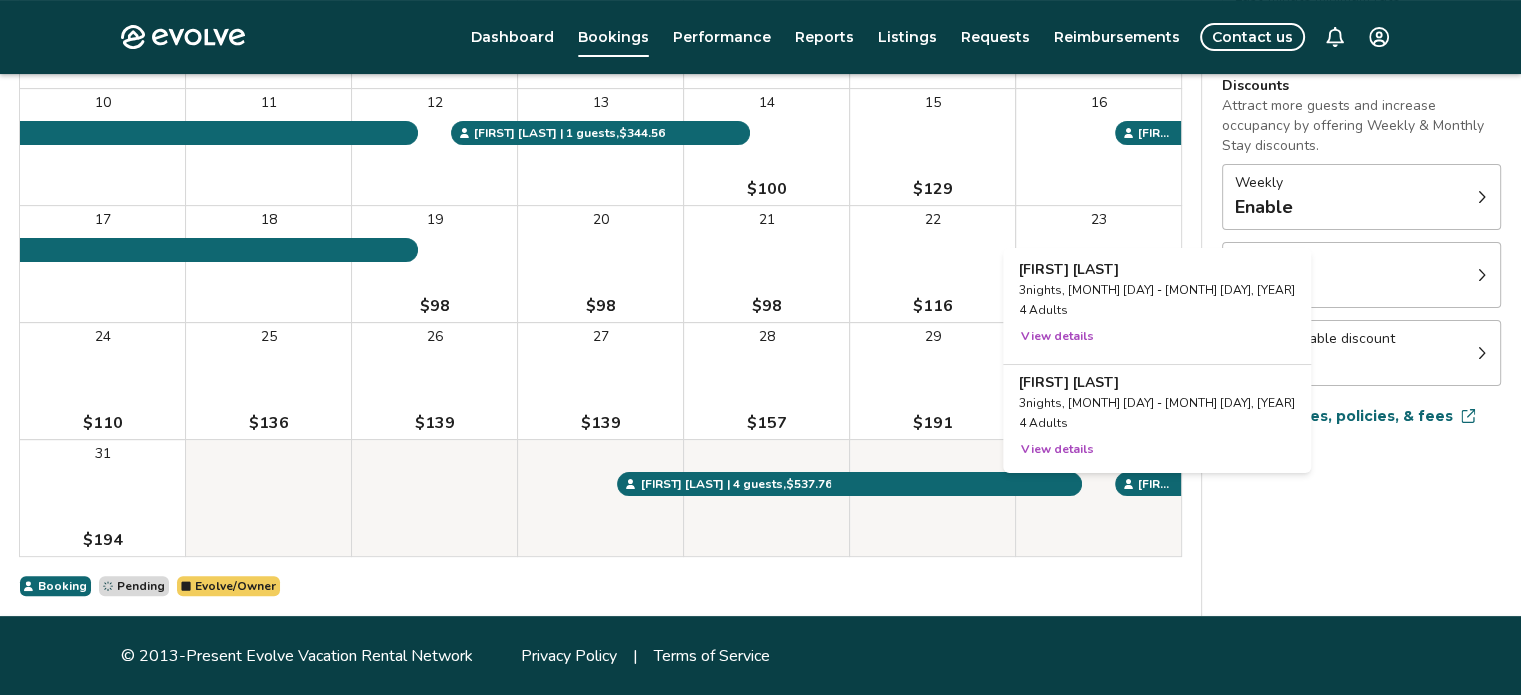 click at bounding box center (1098, 498) 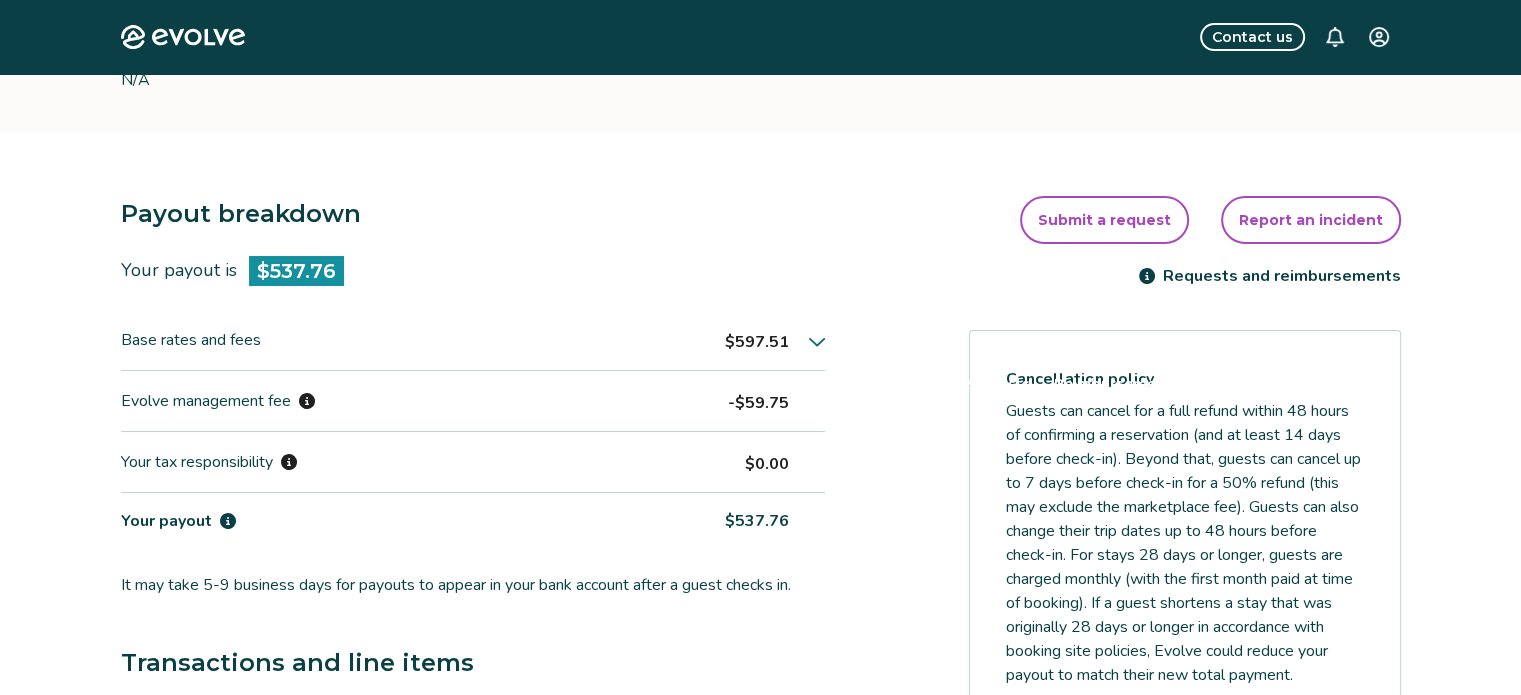 scroll, scrollTop: 0, scrollLeft: 0, axis: both 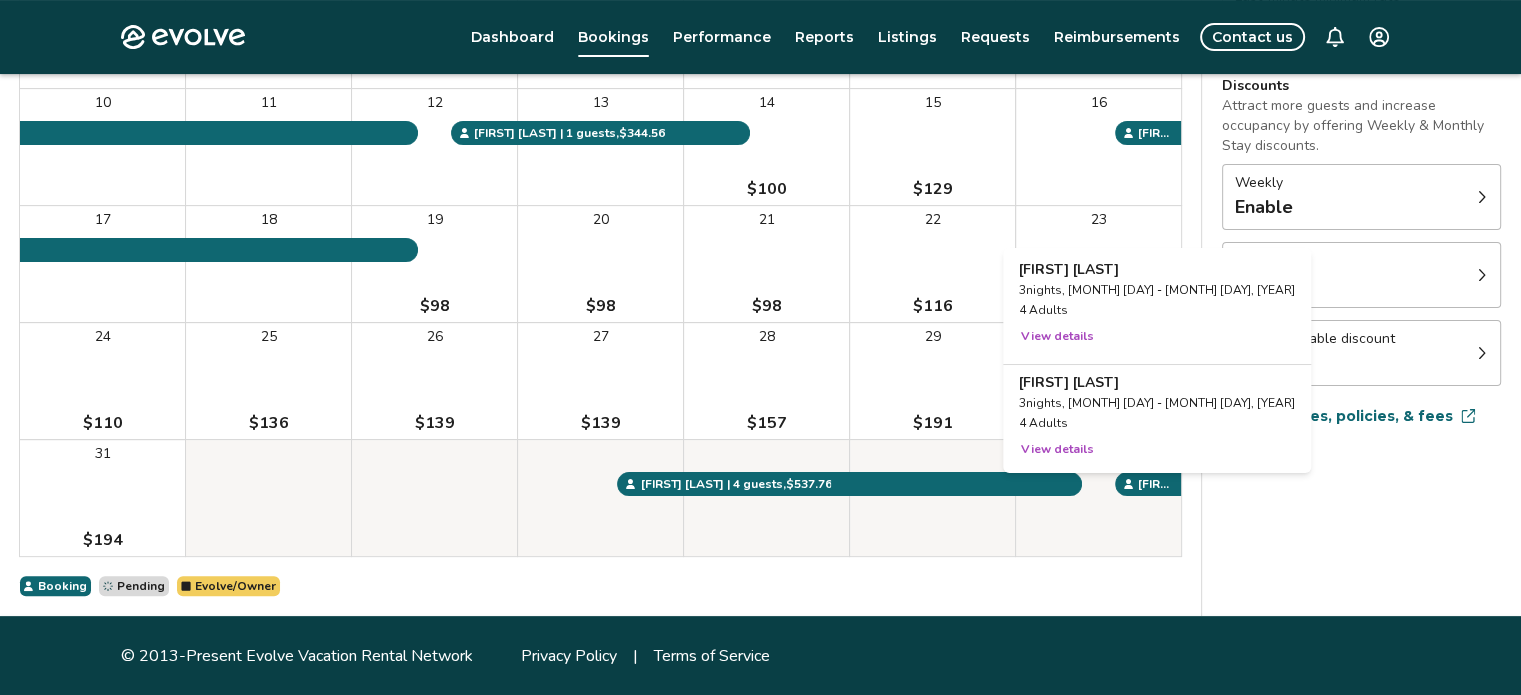 click at bounding box center [1098, 498] 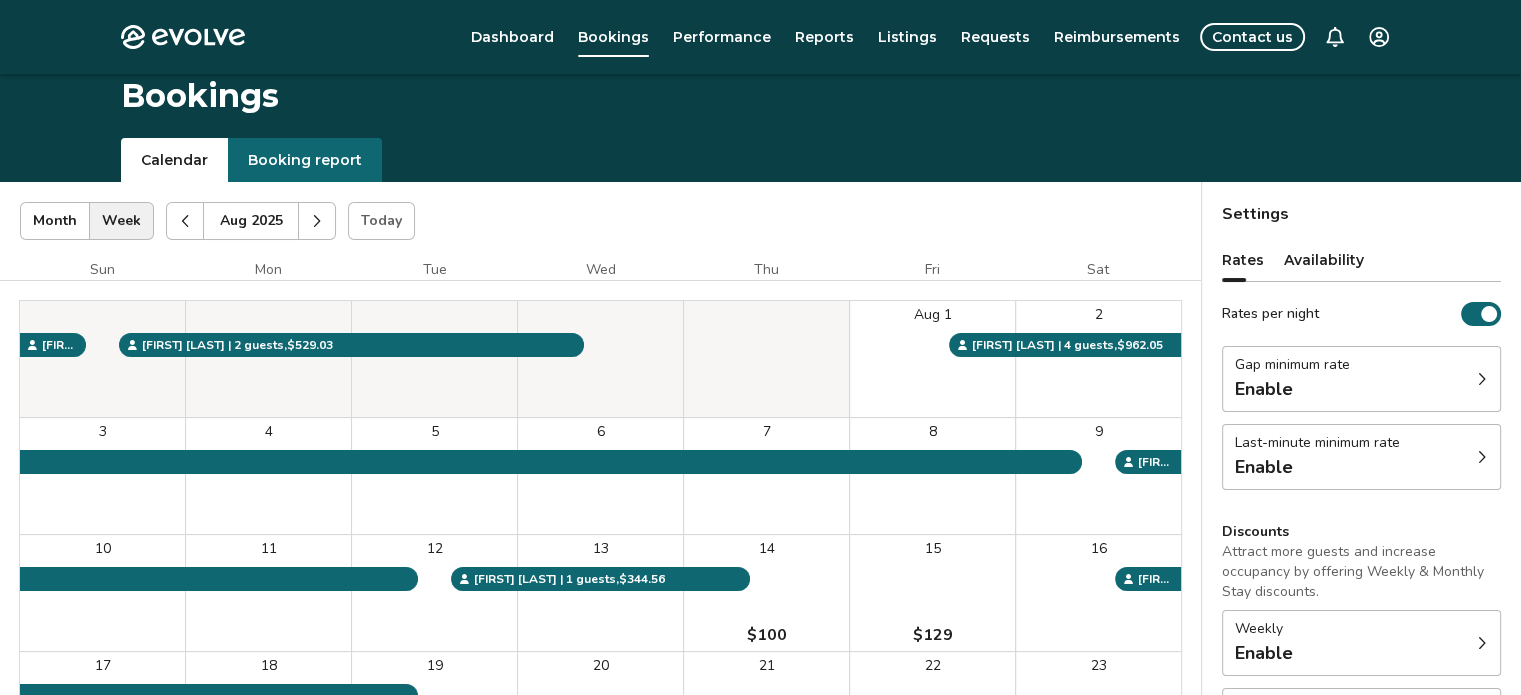 scroll, scrollTop: 446, scrollLeft: 0, axis: vertical 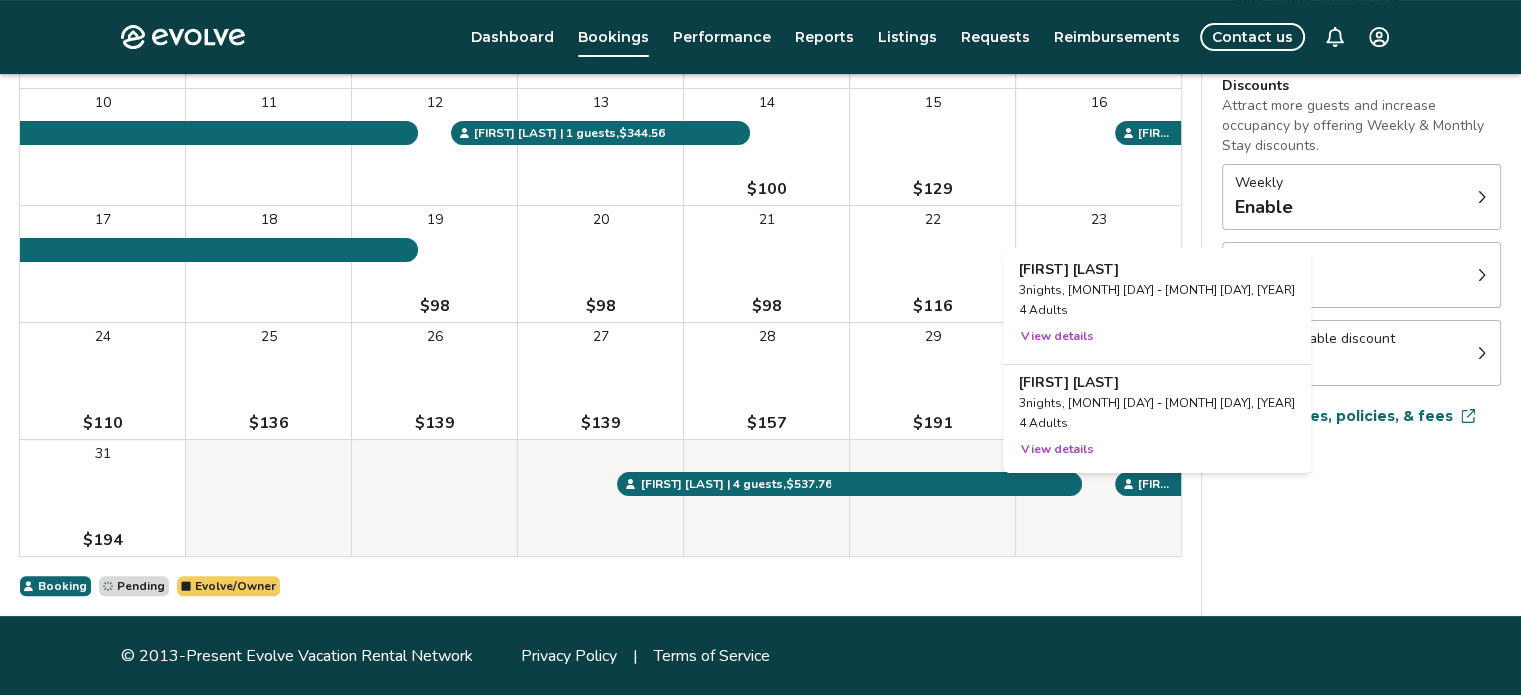 click at bounding box center (1098, 498) 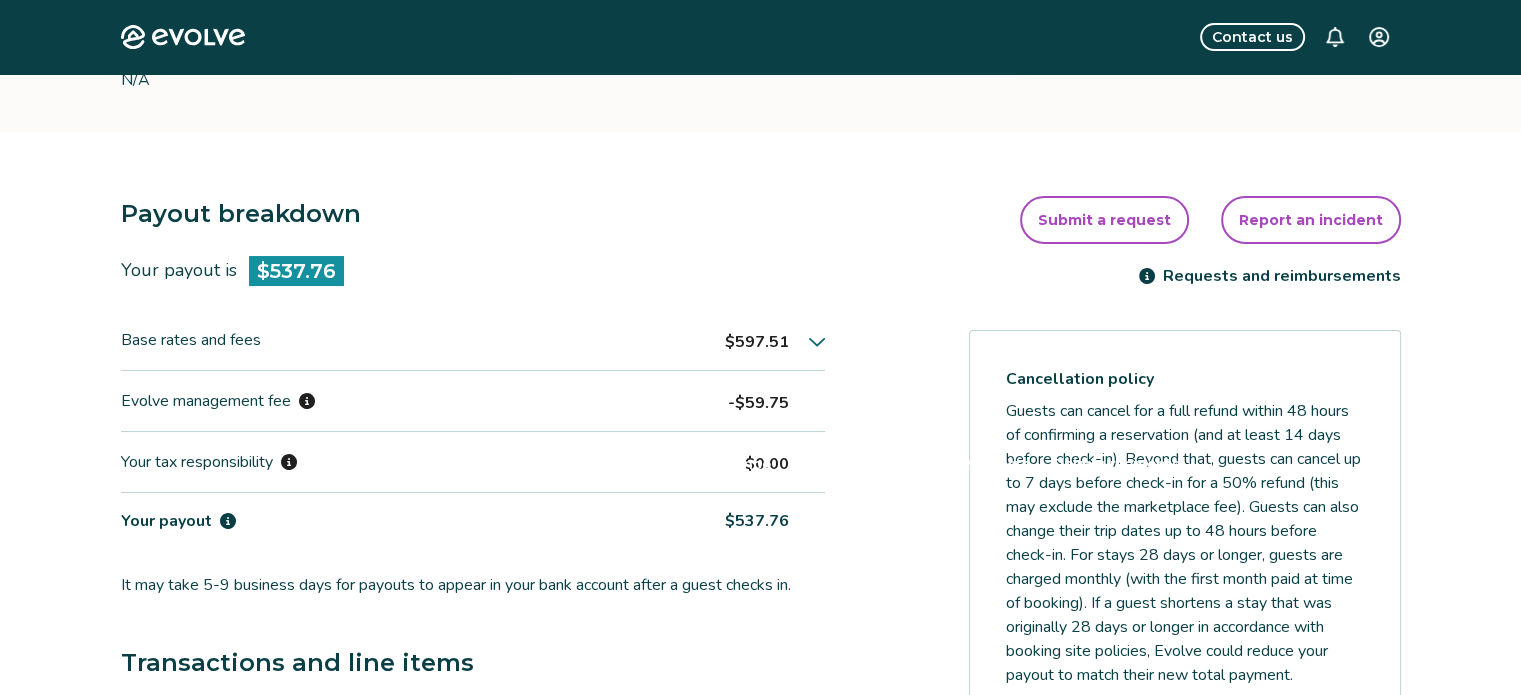 scroll, scrollTop: 0, scrollLeft: 0, axis: both 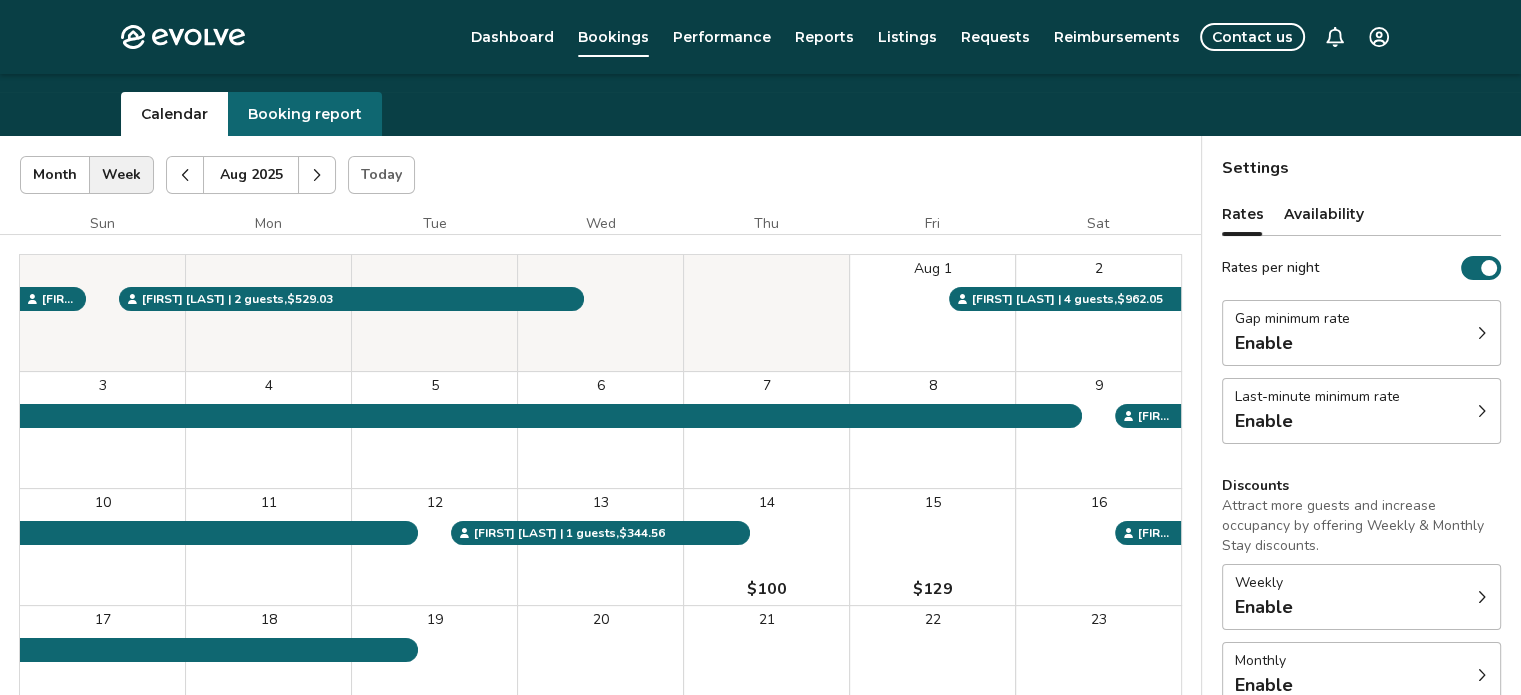 click at bounding box center [317, 175] 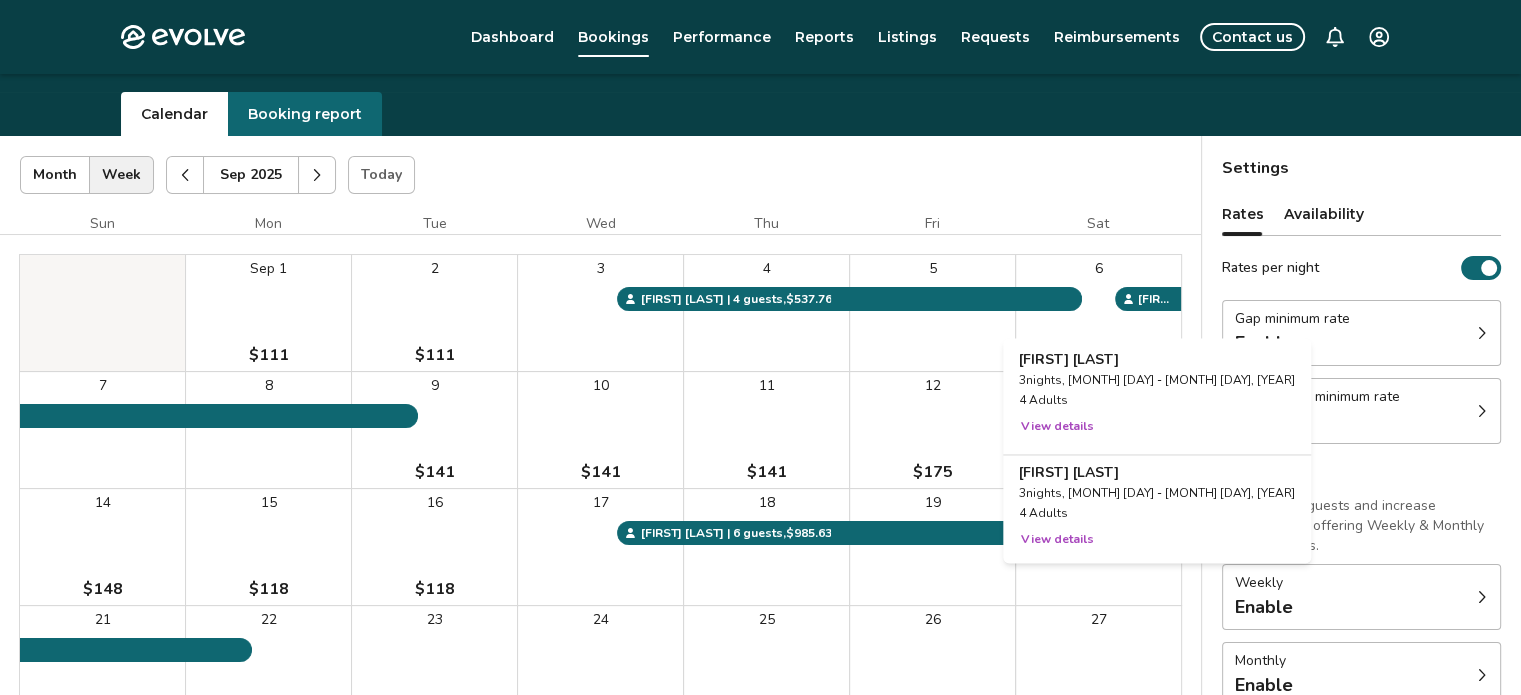 click on "6" at bounding box center [1098, 313] 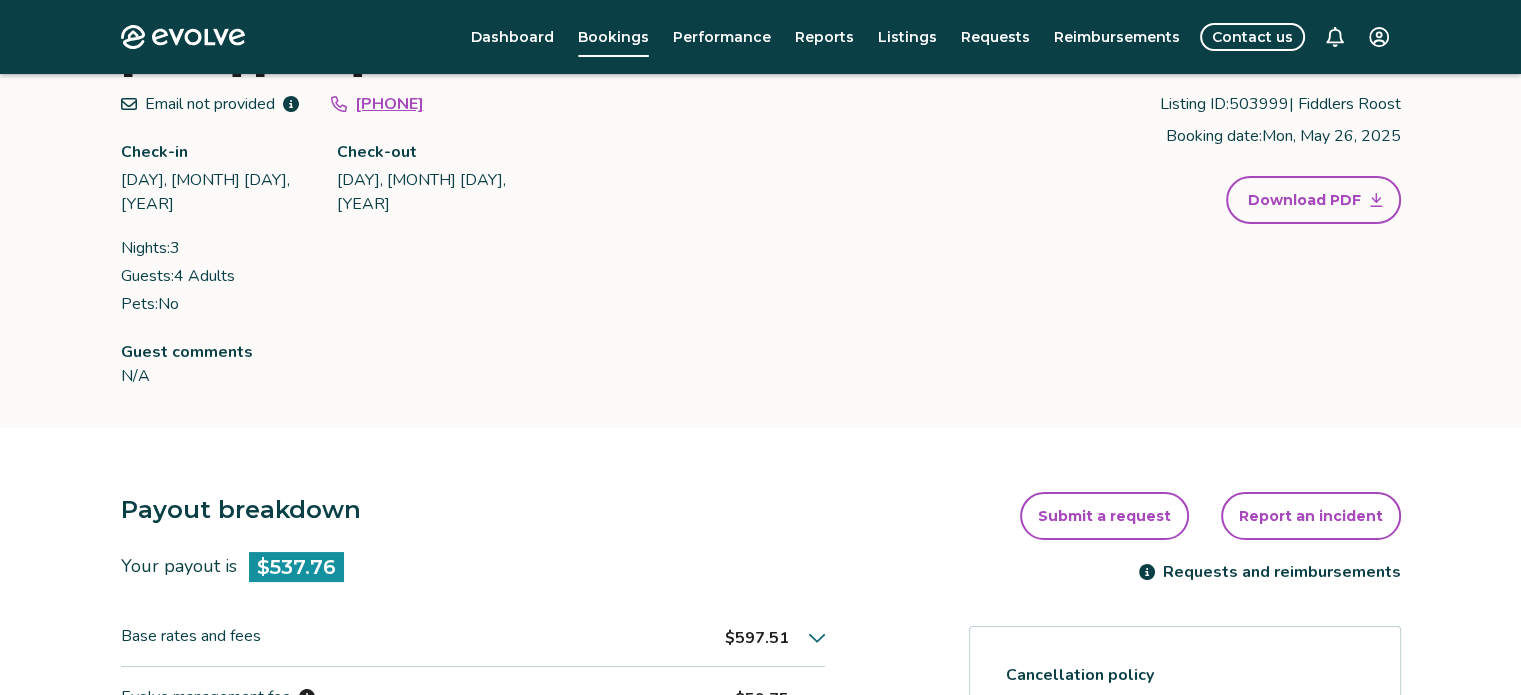 scroll, scrollTop: 0, scrollLeft: 0, axis: both 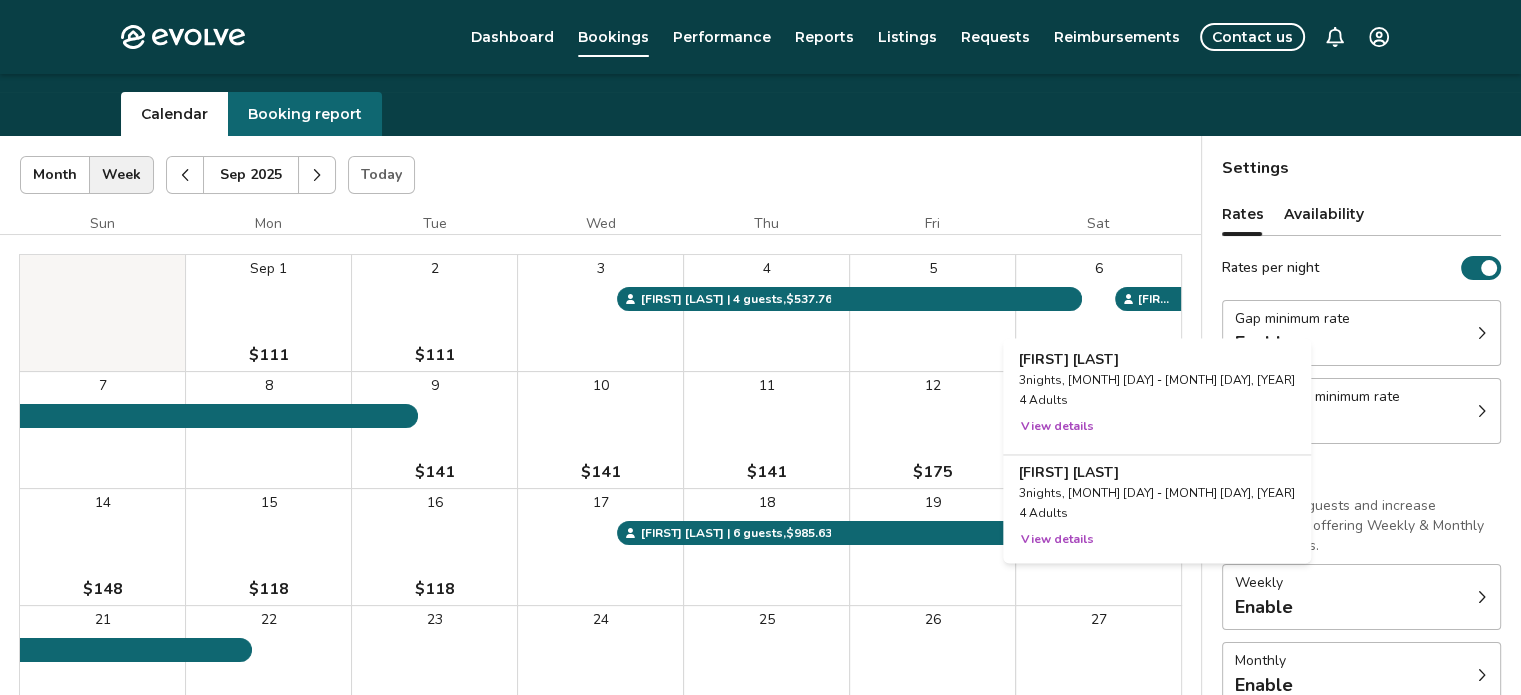 click on "View details" at bounding box center (1057, 539) 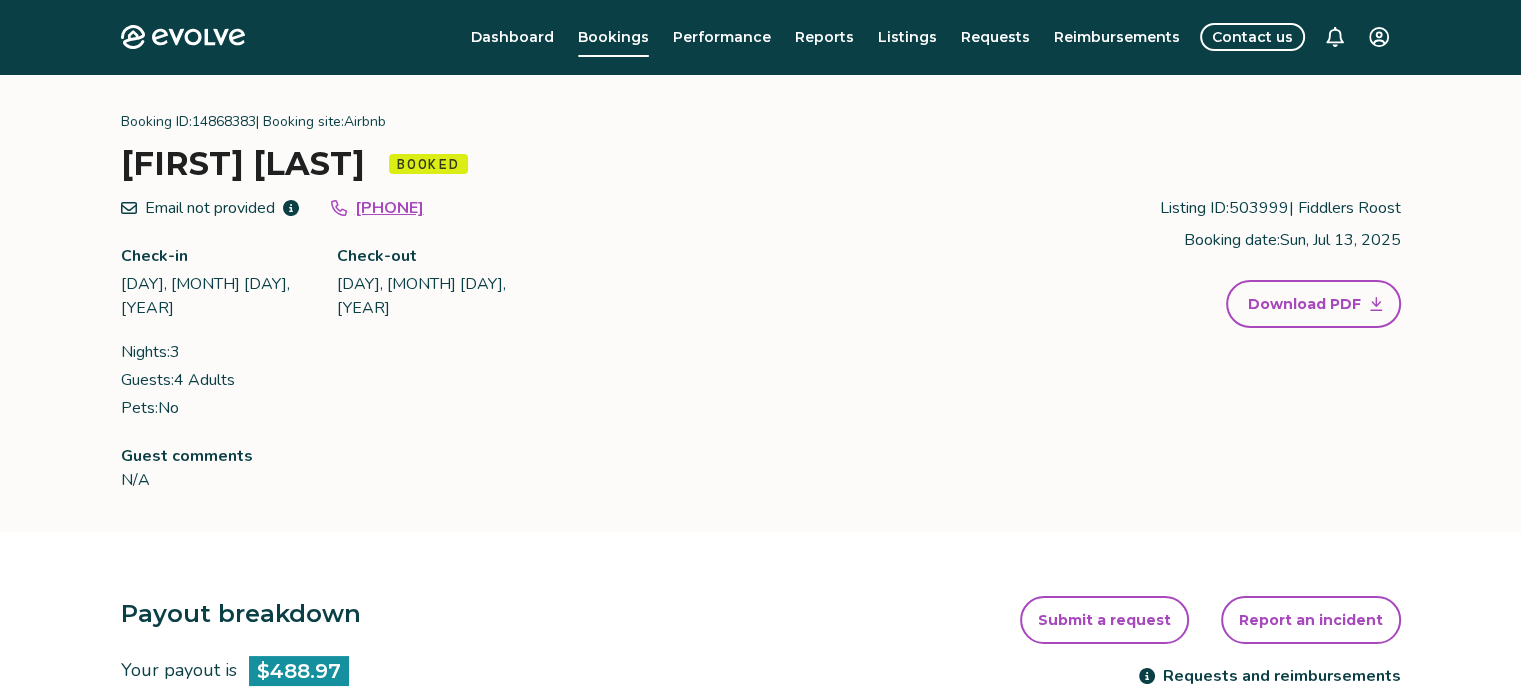 scroll, scrollTop: 0, scrollLeft: 0, axis: both 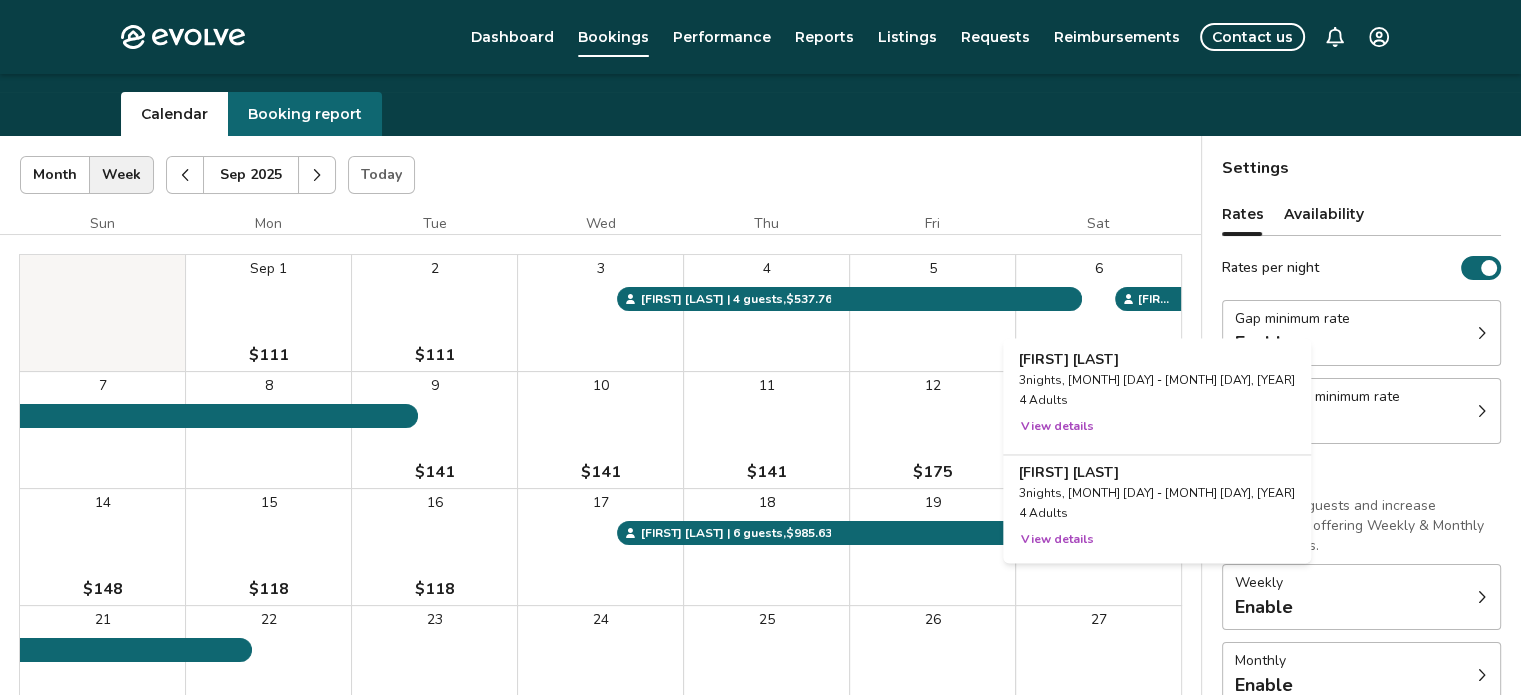 click on "View details" at bounding box center [1057, 539] 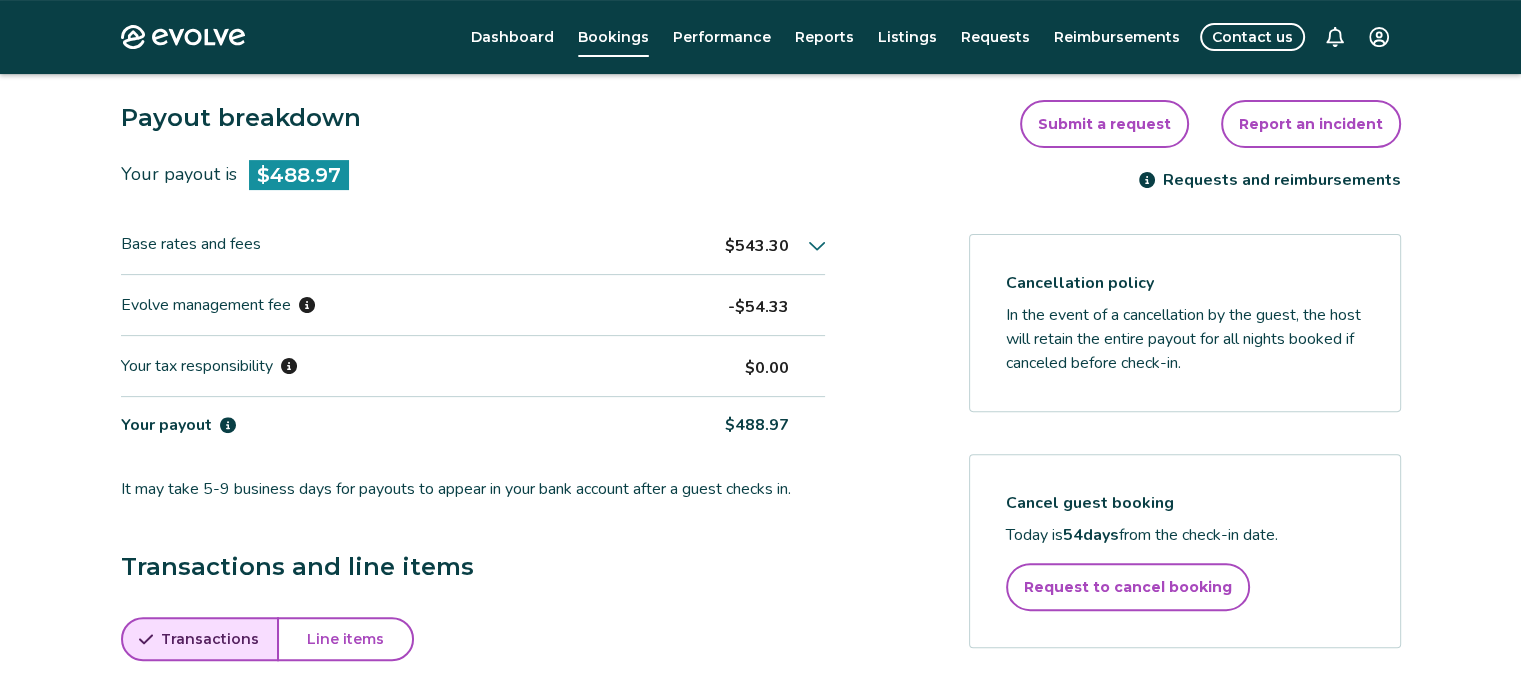 scroll, scrollTop: 546, scrollLeft: 0, axis: vertical 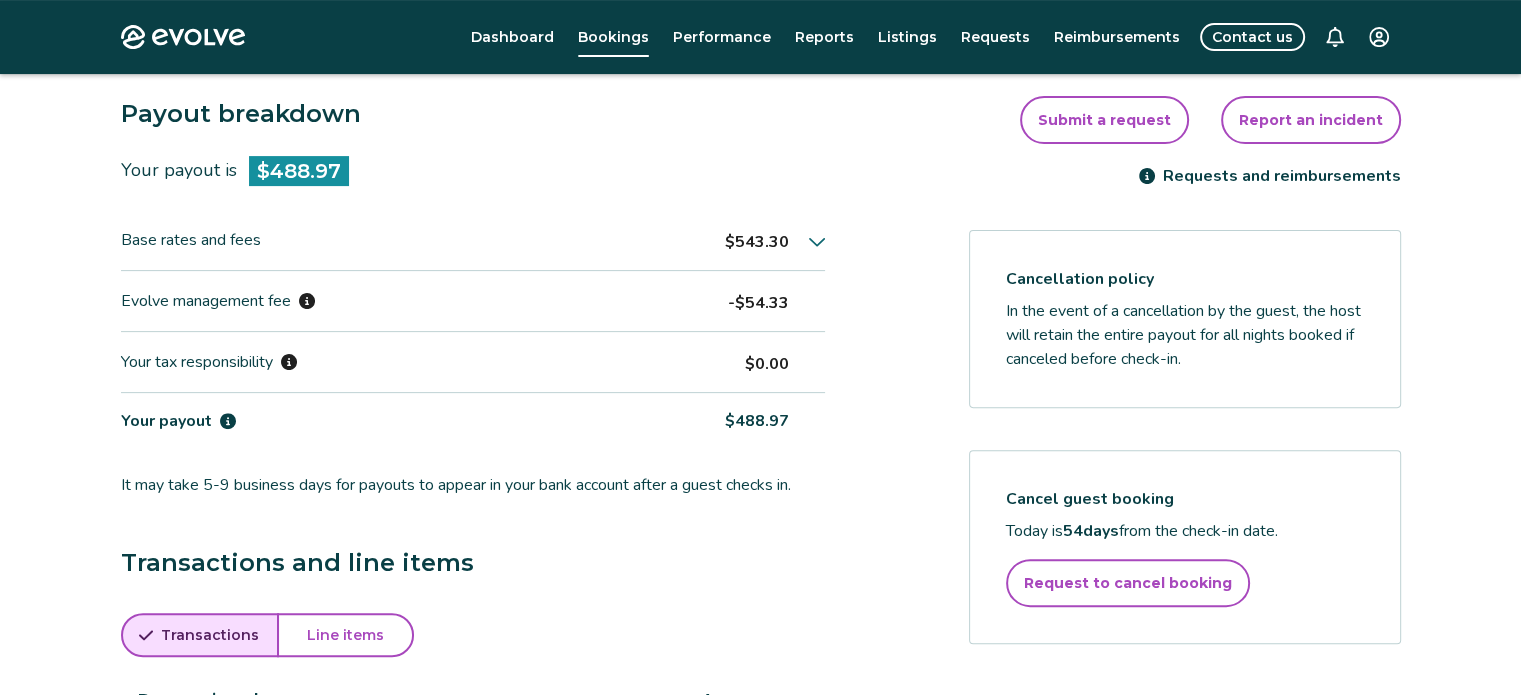 click on "Line items" at bounding box center (345, 635) 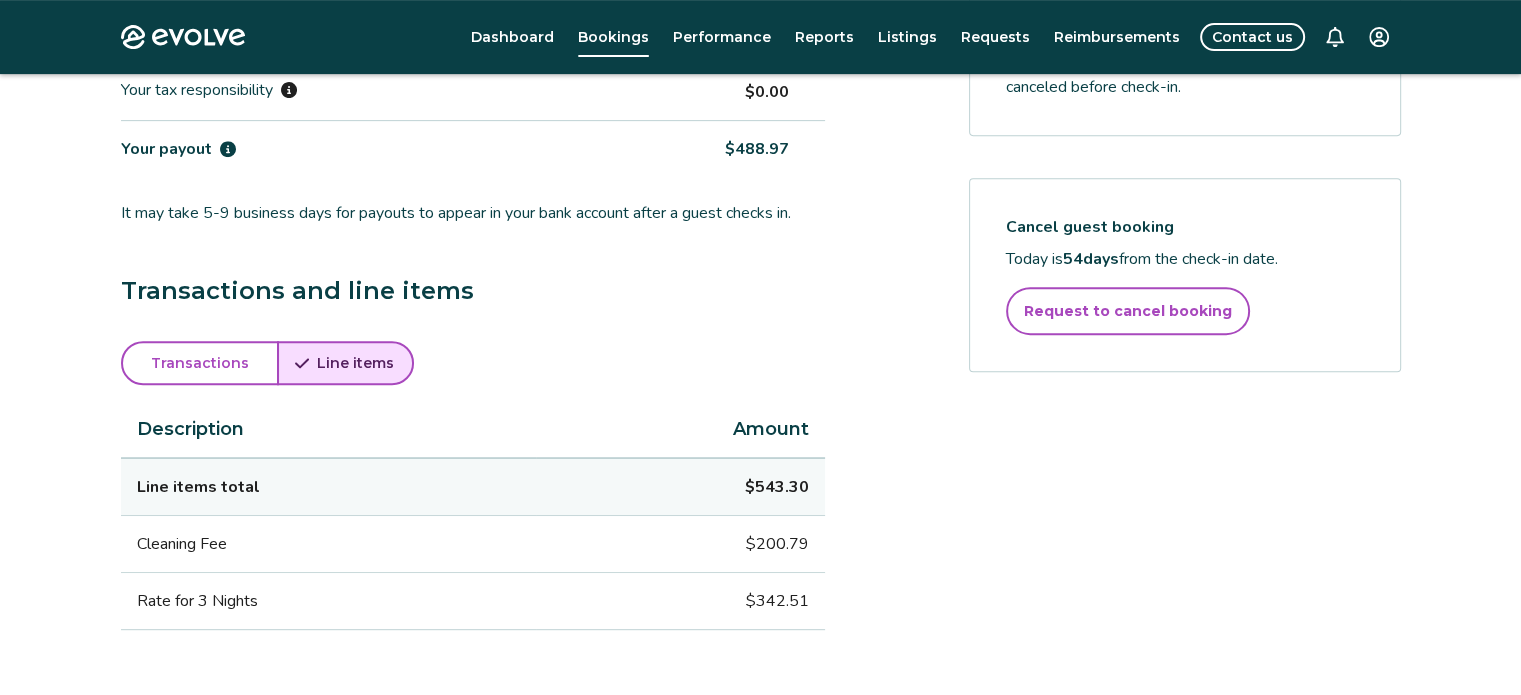 scroll, scrollTop: 846, scrollLeft: 0, axis: vertical 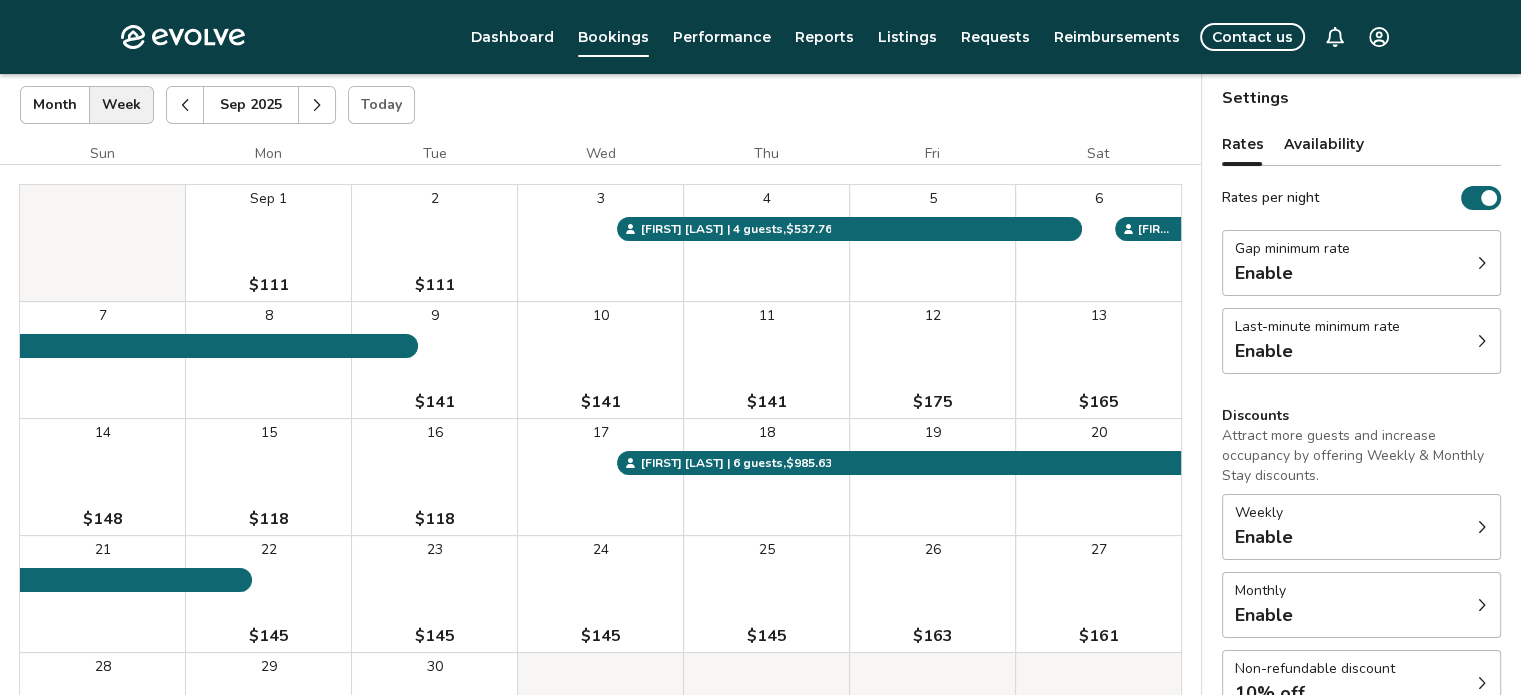click at bounding box center [185, 105] 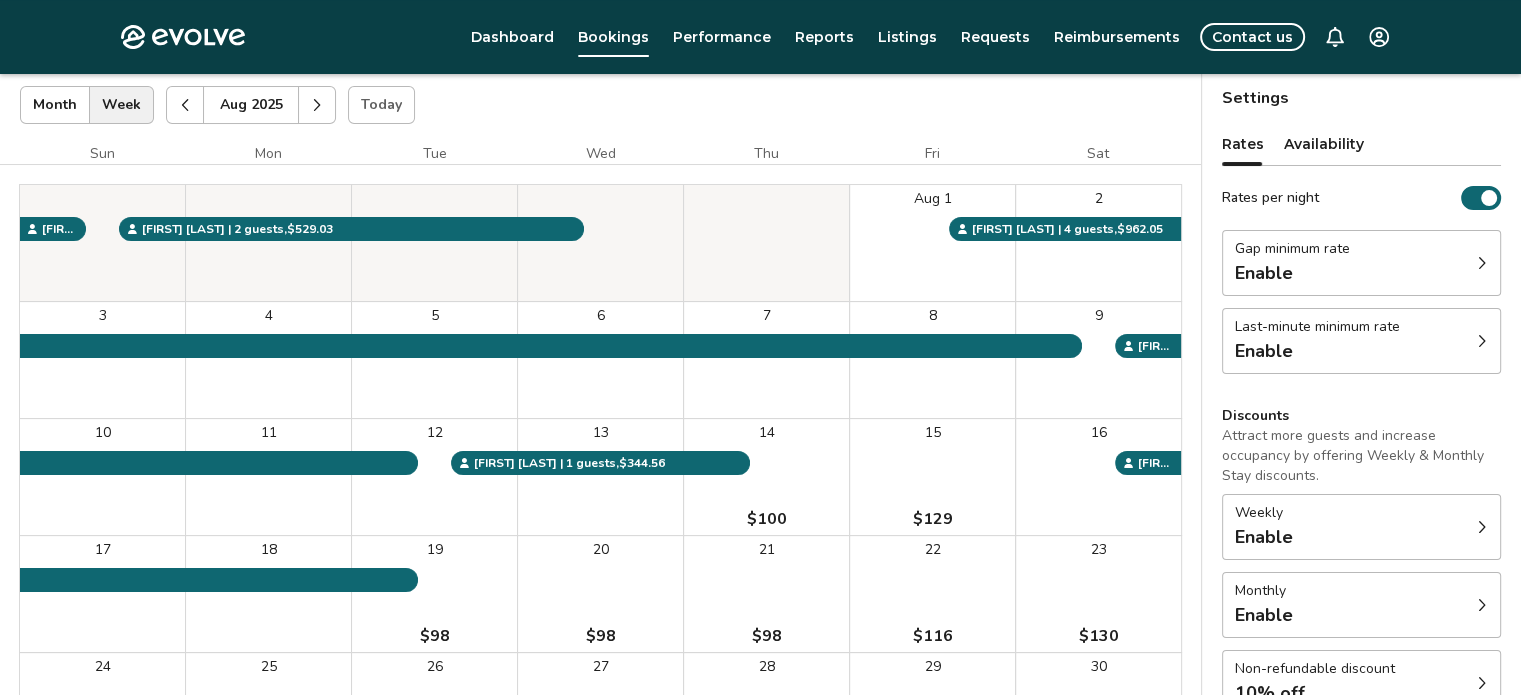 click at bounding box center (185, 105) 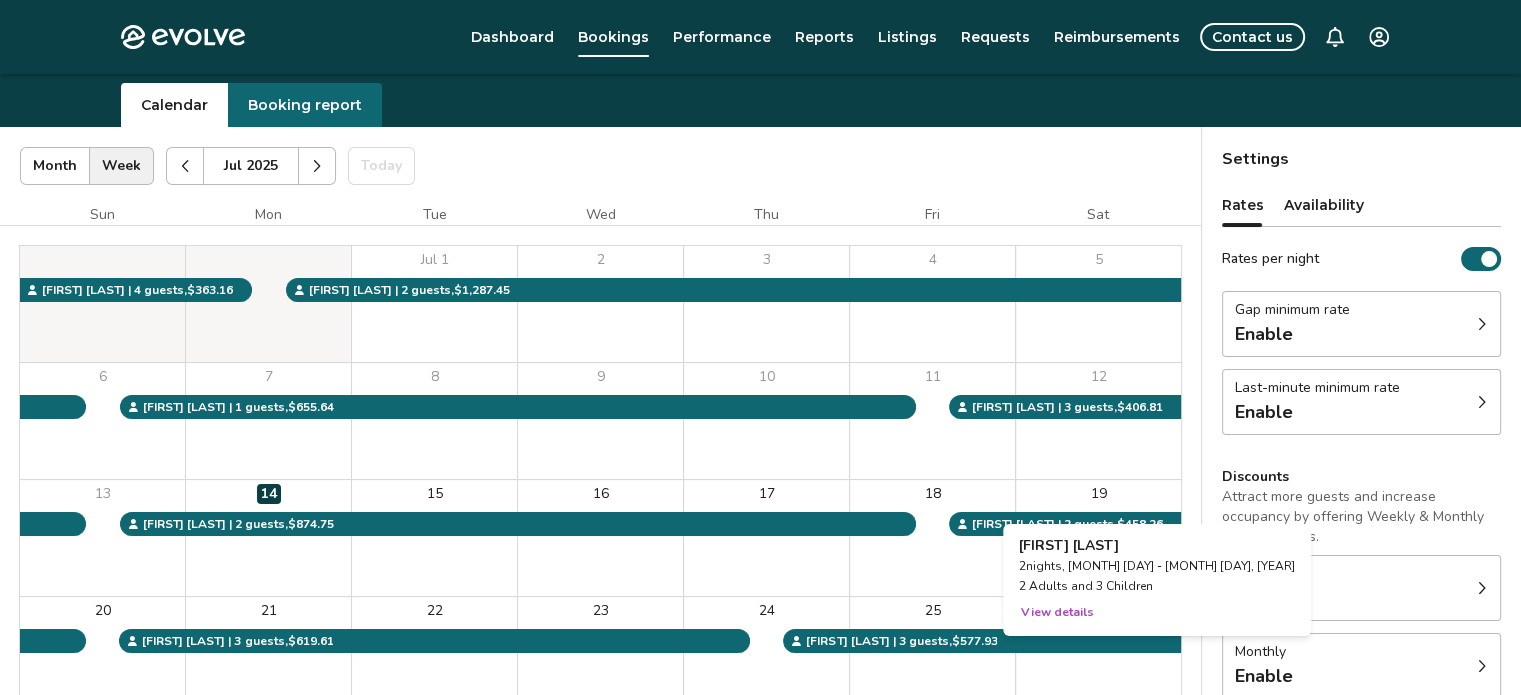 scroll, scrollTop: 0, scrollLeft: 0, axis: both 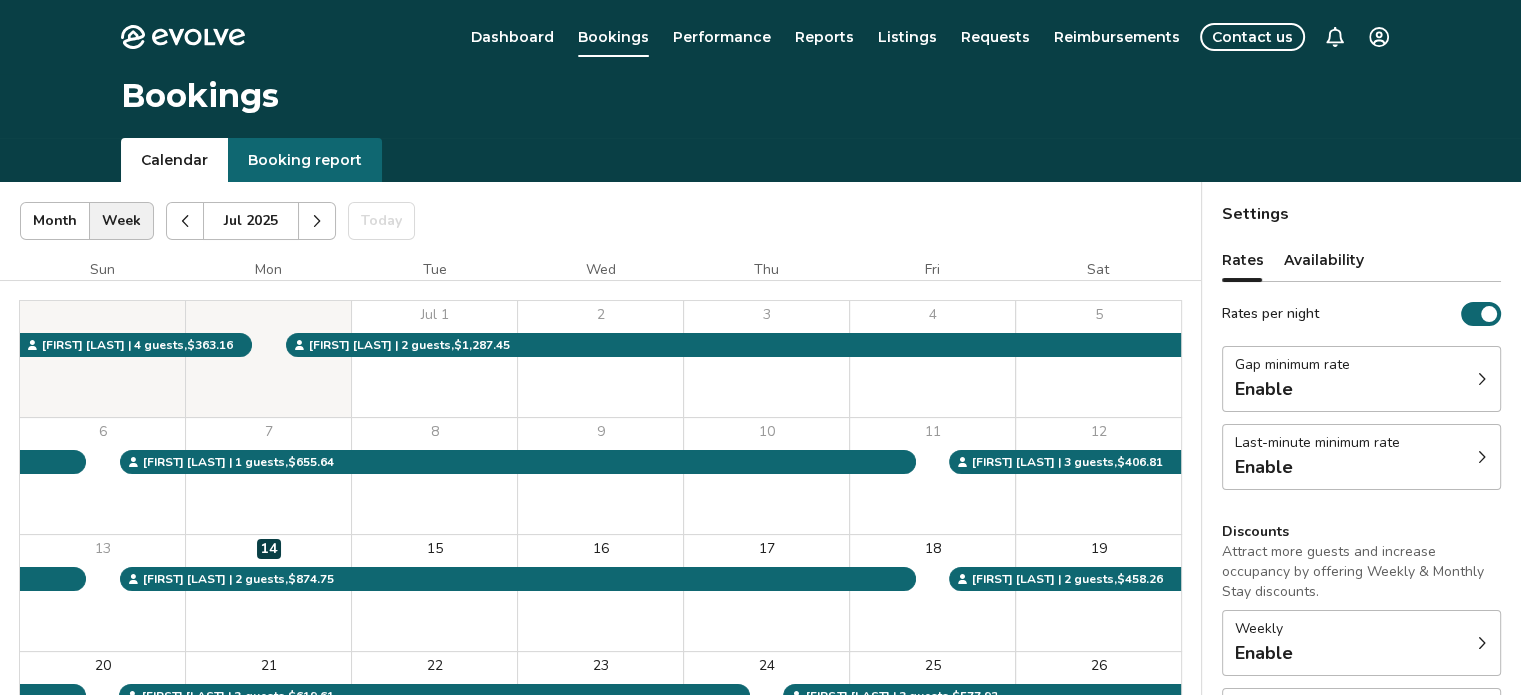 click 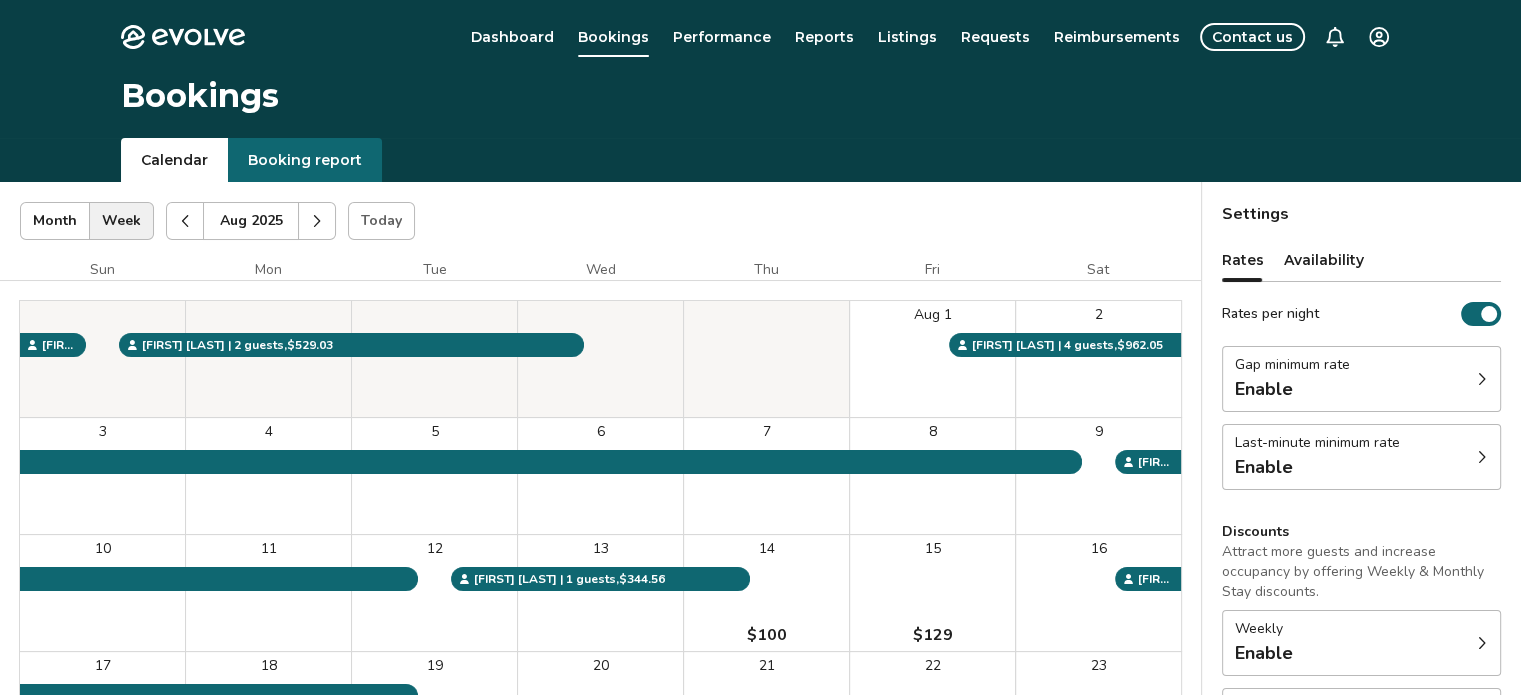 click on "Bookings" at bounding box center [761, 96] 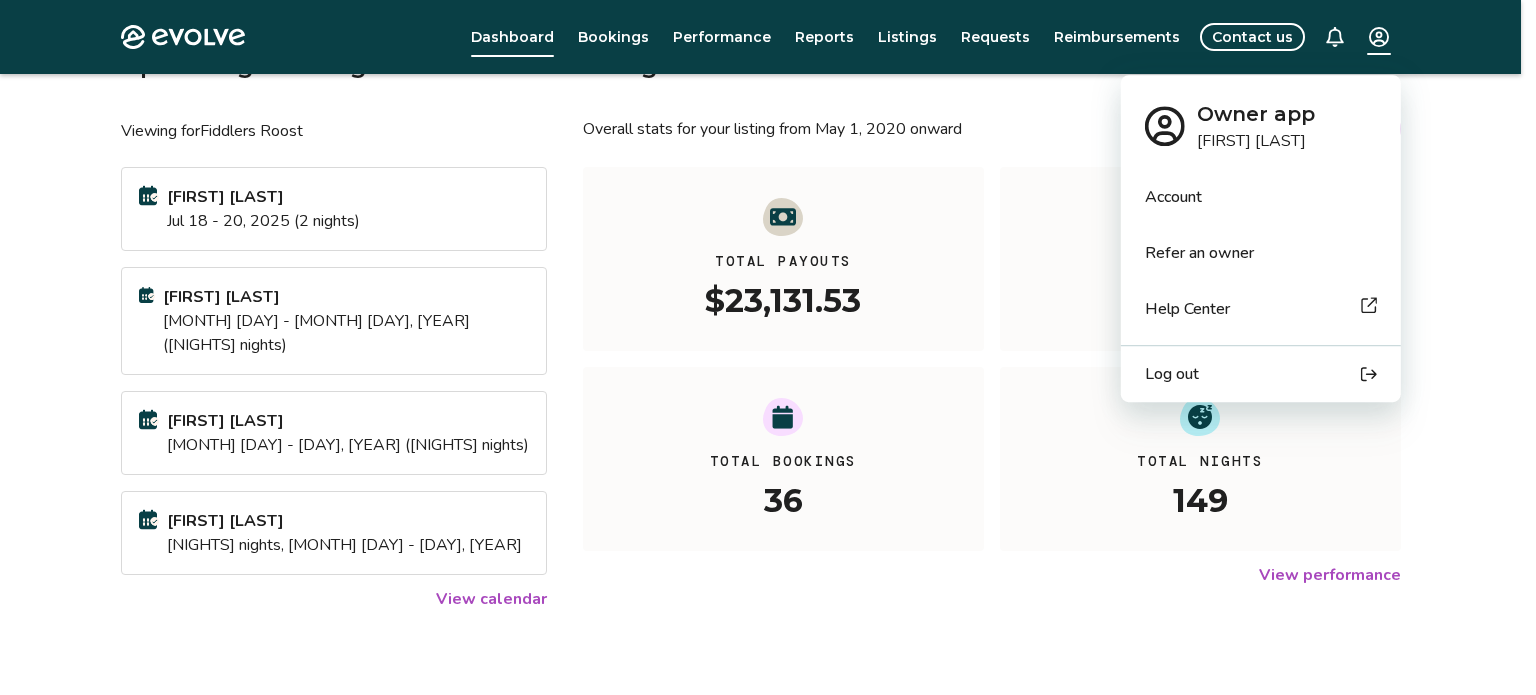 click on "Hi, [FIRST] ! Upcoming bookings Viewing for [PROPERTY_NAME] [FIRST] [LAST] [MONTH] [DAY] - [DAY], [YEAR] ([NIGHTS] nights) [FIRST] [LAST] [MONTH] [DAY] - [MONTH] [DAY], [YEAR] ([NIGHTS] nights) [FIRST] [LAST] [MONTH] [DAY] - [MONTH] [DAY], [YEAR] ([NIGHTS] nights) [FIRST] [LAST] [MONTH] [DAY] - [MONTH] [DAY], [YEAR] ([NIGHTS] nights) View calendar At a glance Overall stats for your listing from [MONTH] [DAY], [YEAR] onward All YTD MTD Total Payouts [CURRENCY][AMOUNT] Average Rate [CURRENCY][AMOUNT] Total Bookings [NUMBER] Total Nights [NUMBER] View performance Looking for the booking site links to your listing? You can find these under the Listings overview © [YEAR]-[PRESENT] Evolve Vacation Rental Network Privacy Policy | Terms of Service Owner app [FIRST] [LAST] Account Refer an owner Help Center Log out" at bounding box center [768, 388] 